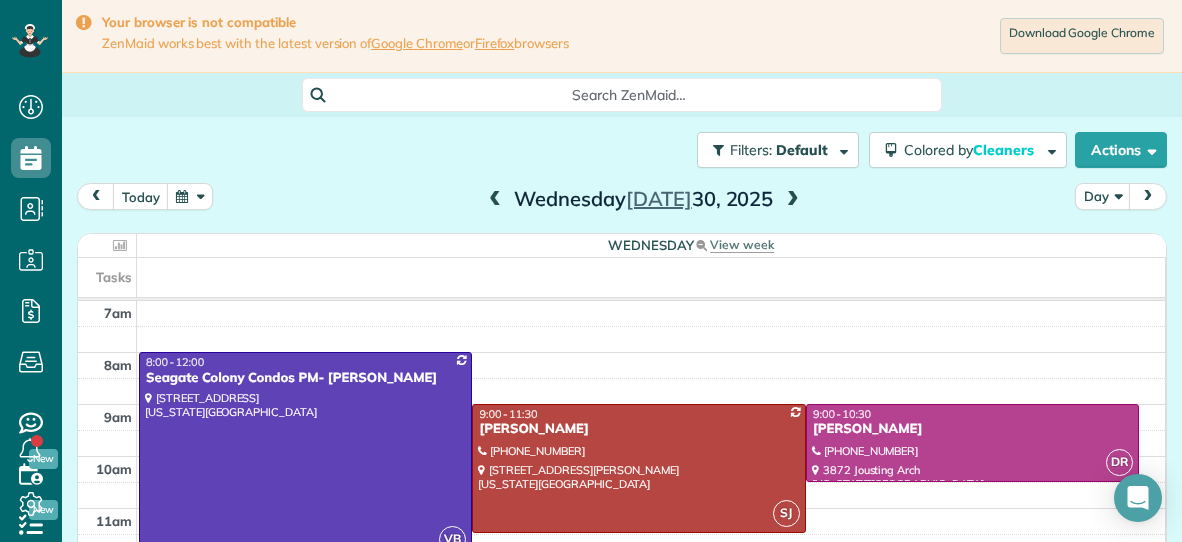 scroll, scrollTop: 0, scrollLeft: 0, axis: both 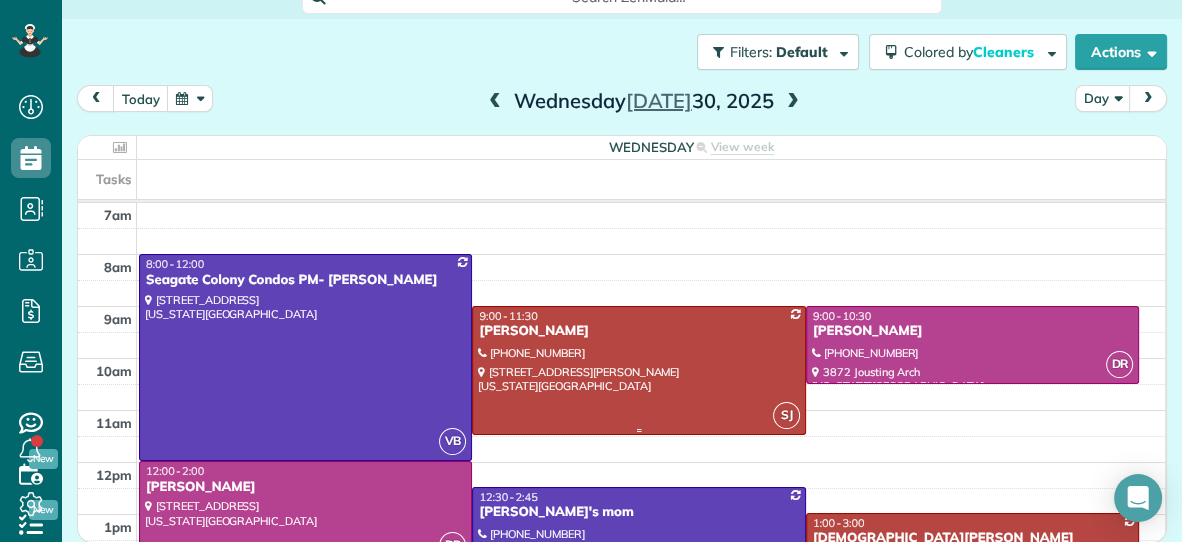 click on "9:00 - 11:30" at bounding box center (638, 316) 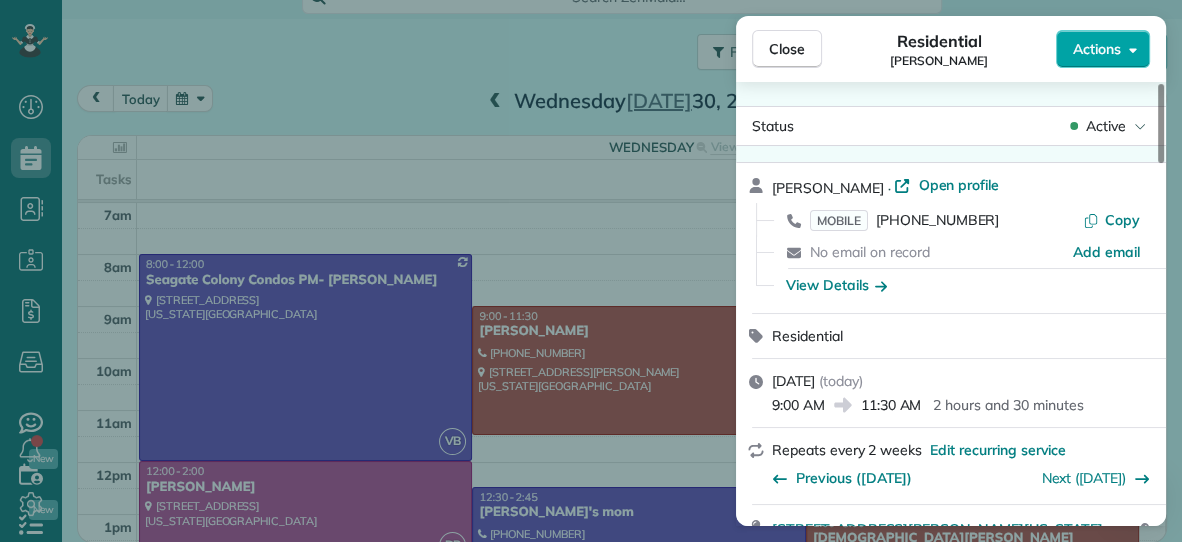 click on "Actions" at bounding box center (1103, 49) 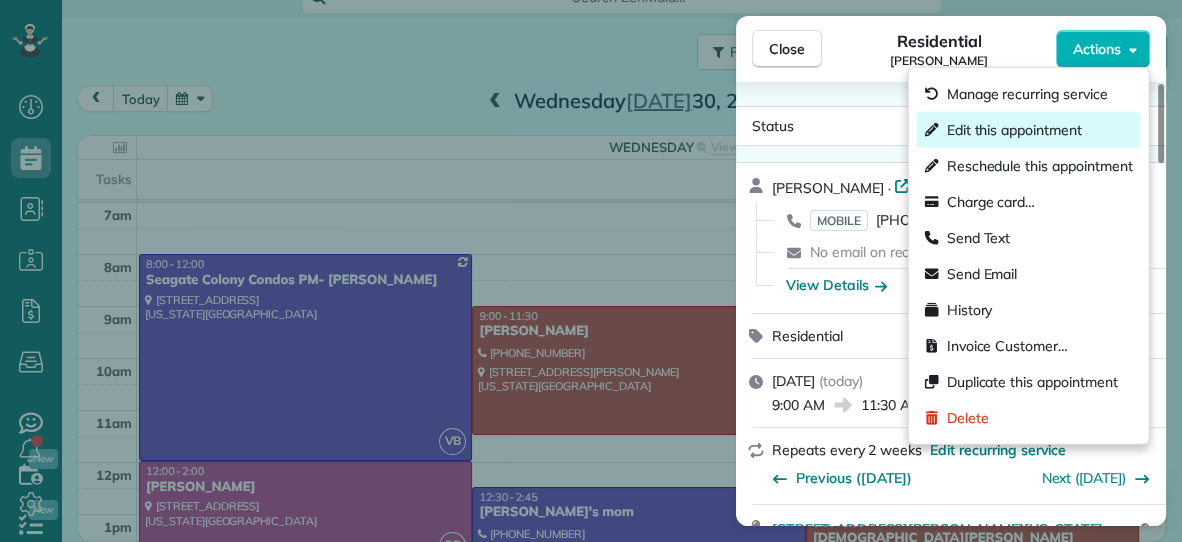click on "Edit this appointment" at bounding box center (1014, 130) 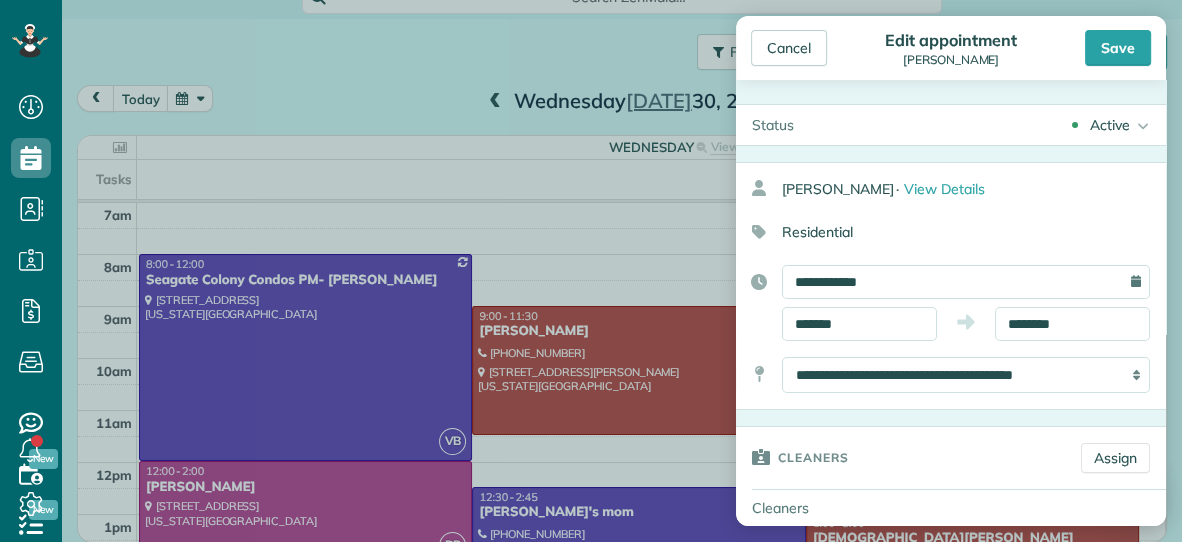click on "**********" at bounding box center [951, 303] 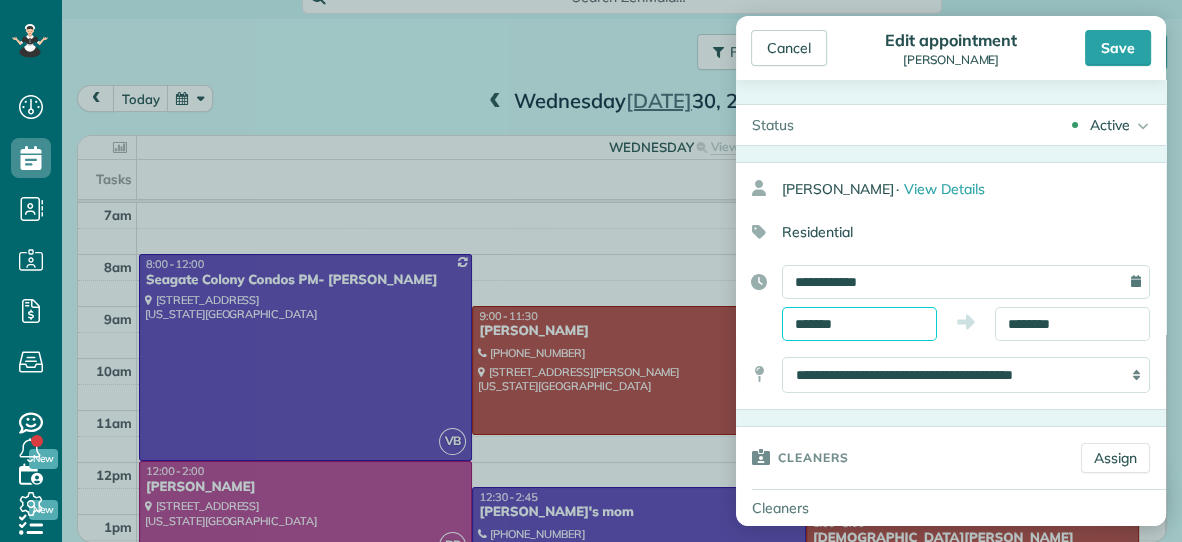click on "*******" at bounding box center [859, 324] 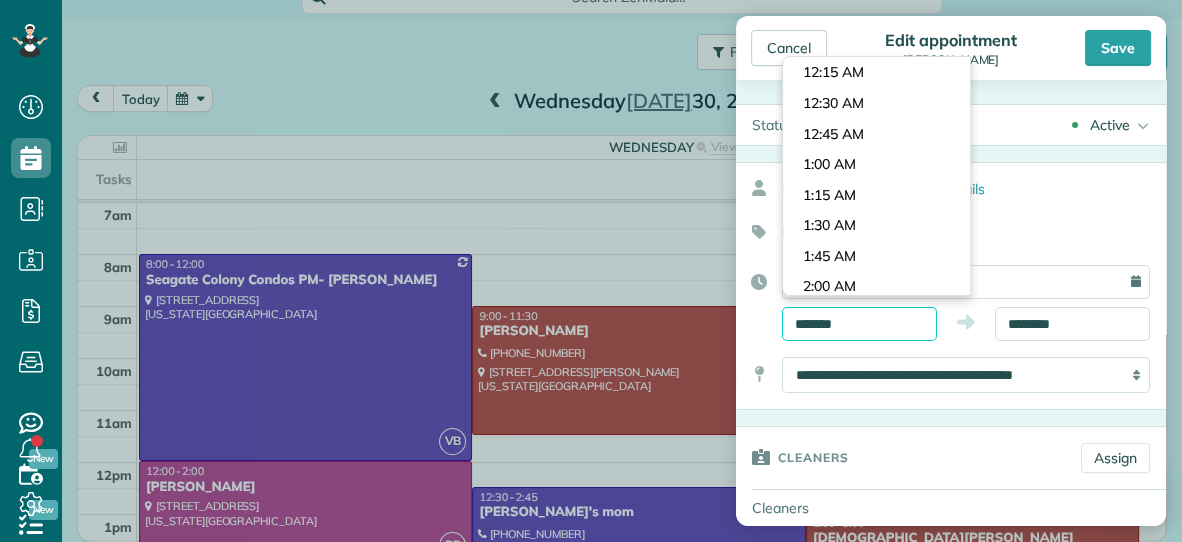 scroll, scrollTop: 1037, scrollLeft: 0, axis: vertical 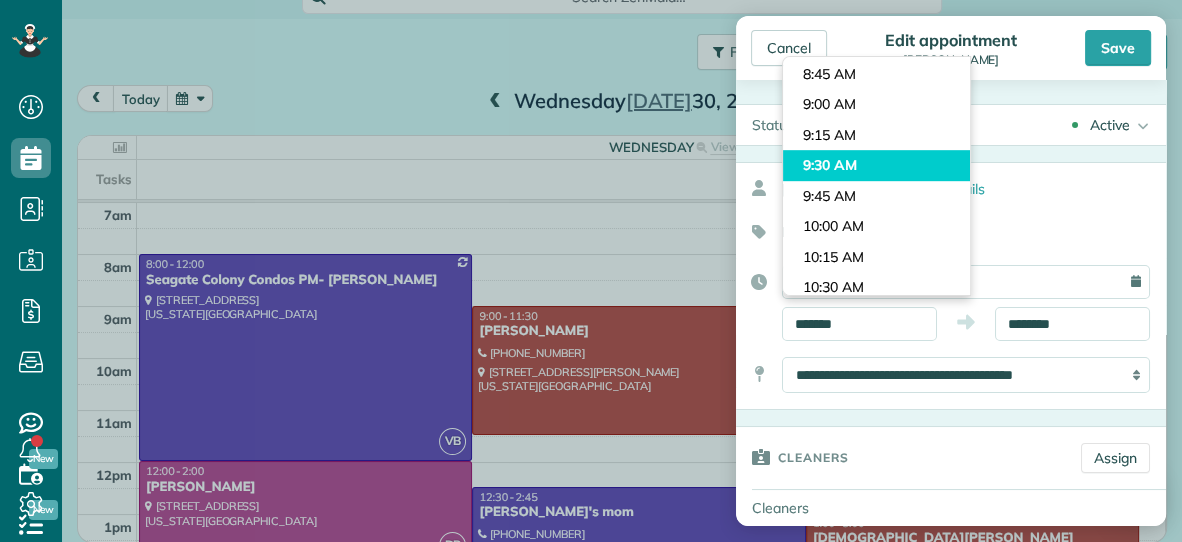 click on "Dashboard
Scheduling
Calendar View
List View
Dispatch View - Weekly scheduling (Beta)" at bounding box center (591, 271) 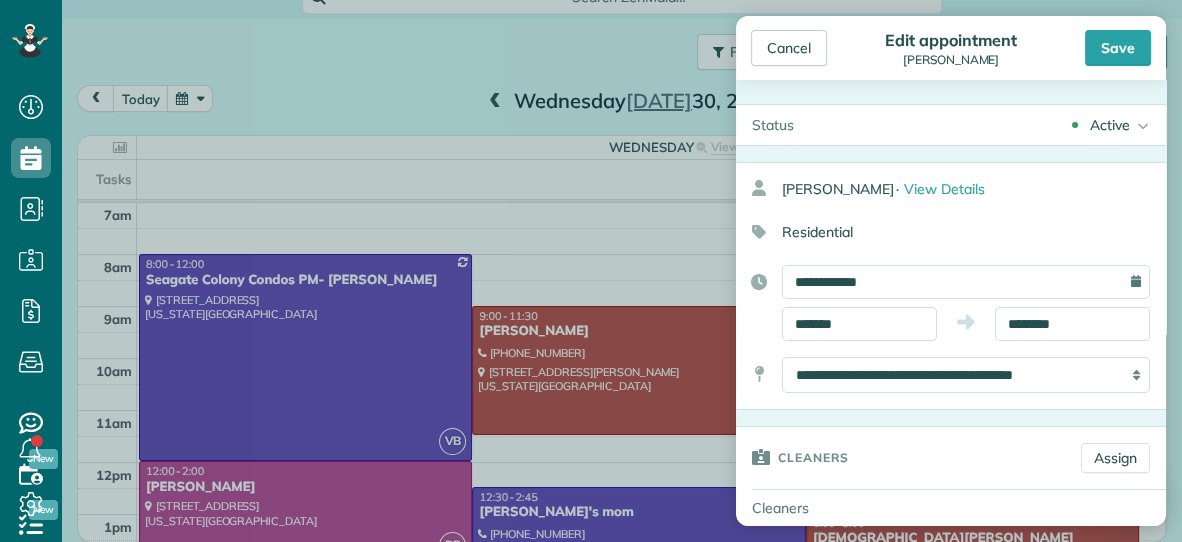 click on "**********" at bounding box center (951, 303) 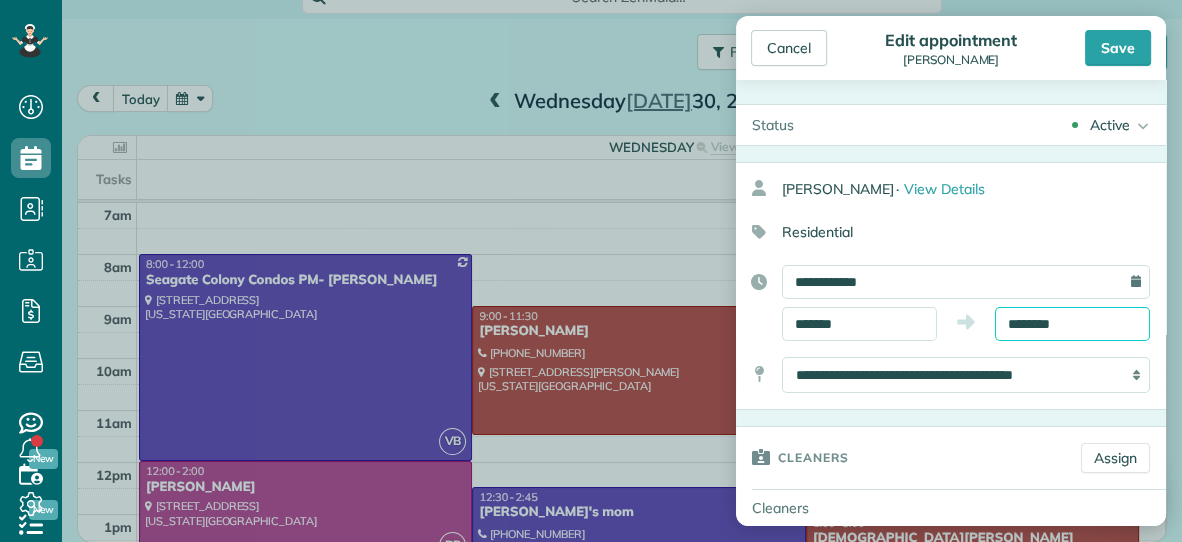 click on "********" at bounding box center (1072, 324) 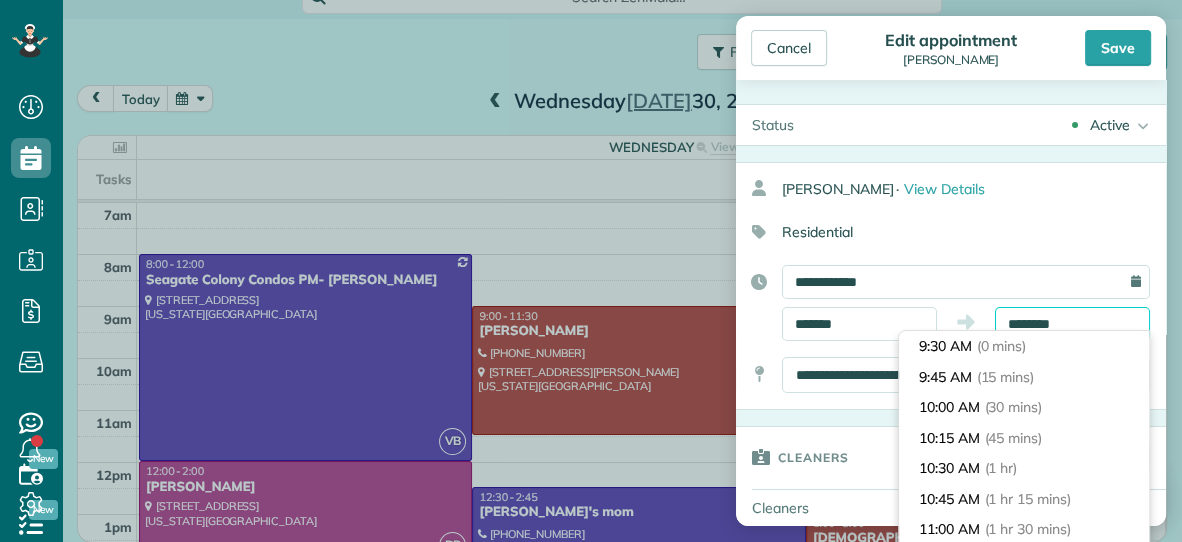 scroll, scrollTop: 212, scrollLeft: 0, axis: vertical 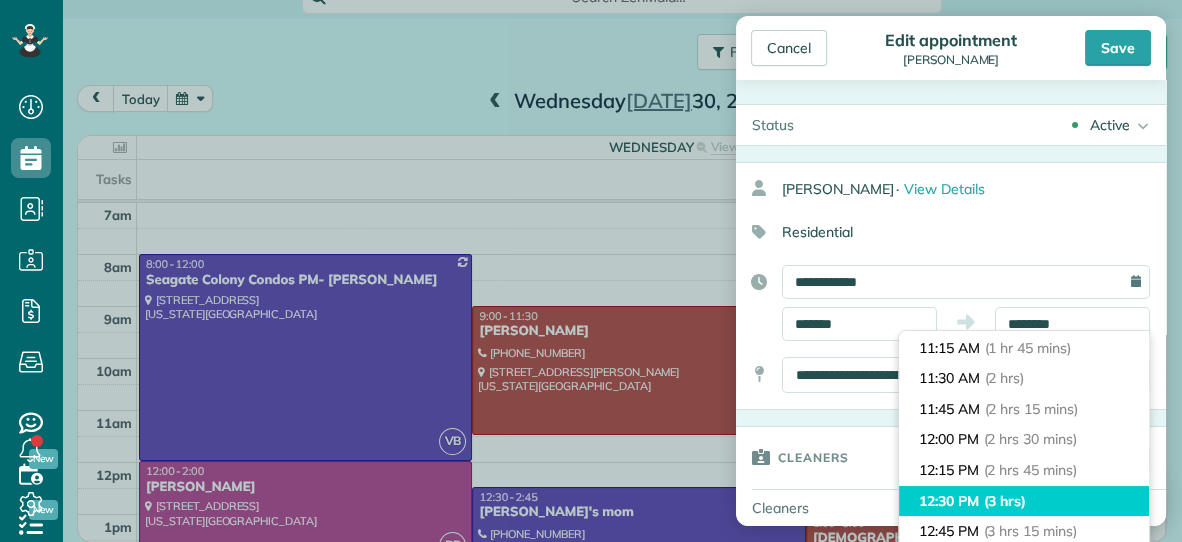 click on "(3 hrs)" at bounding box center [1005, 501] 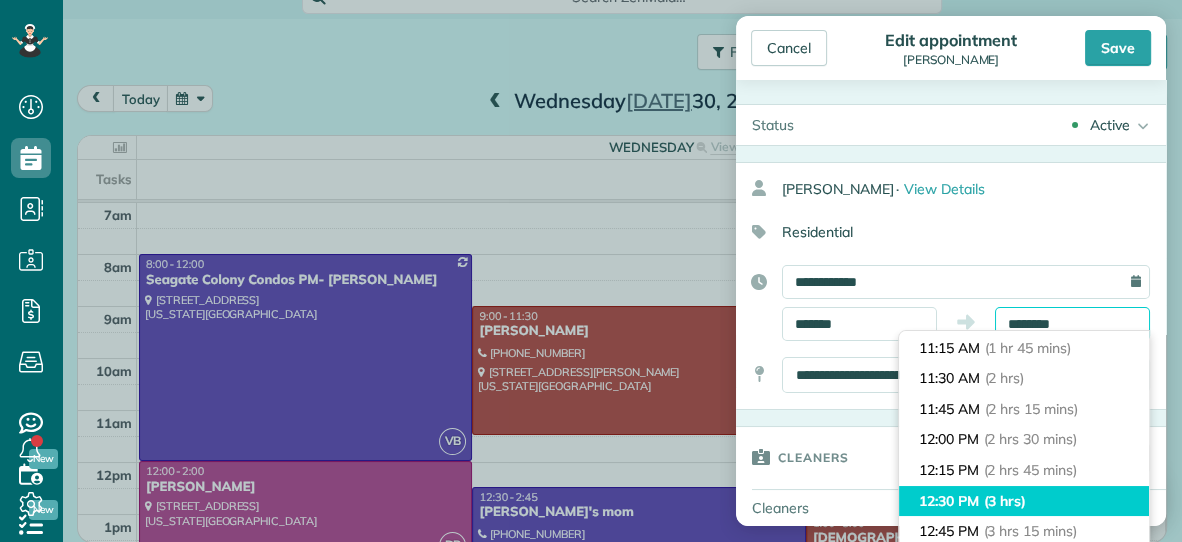 type on "********" 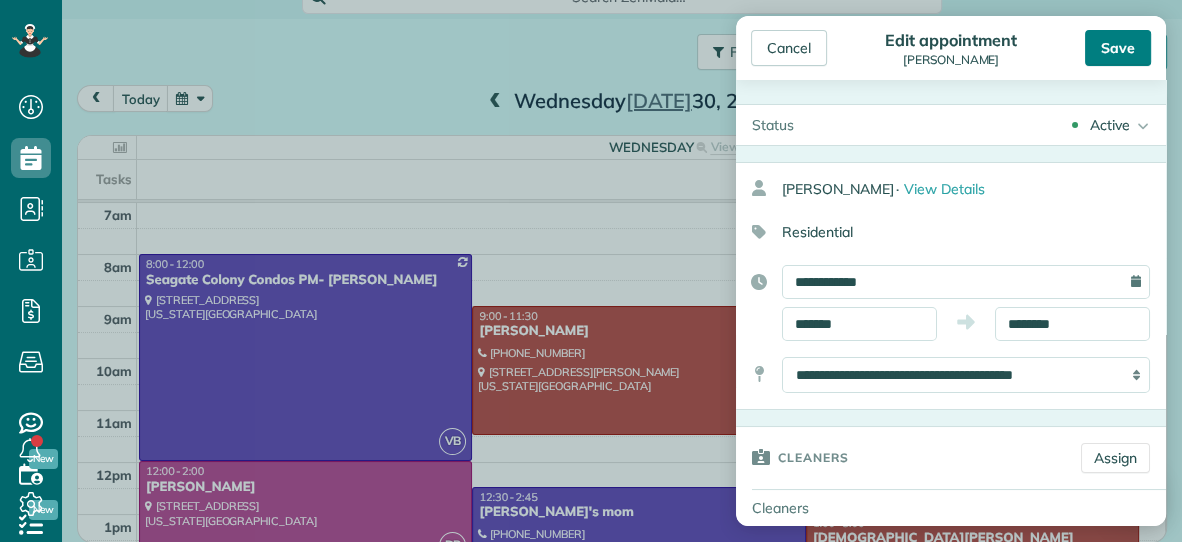 click on "Save" at bounding box center [1118, 48] 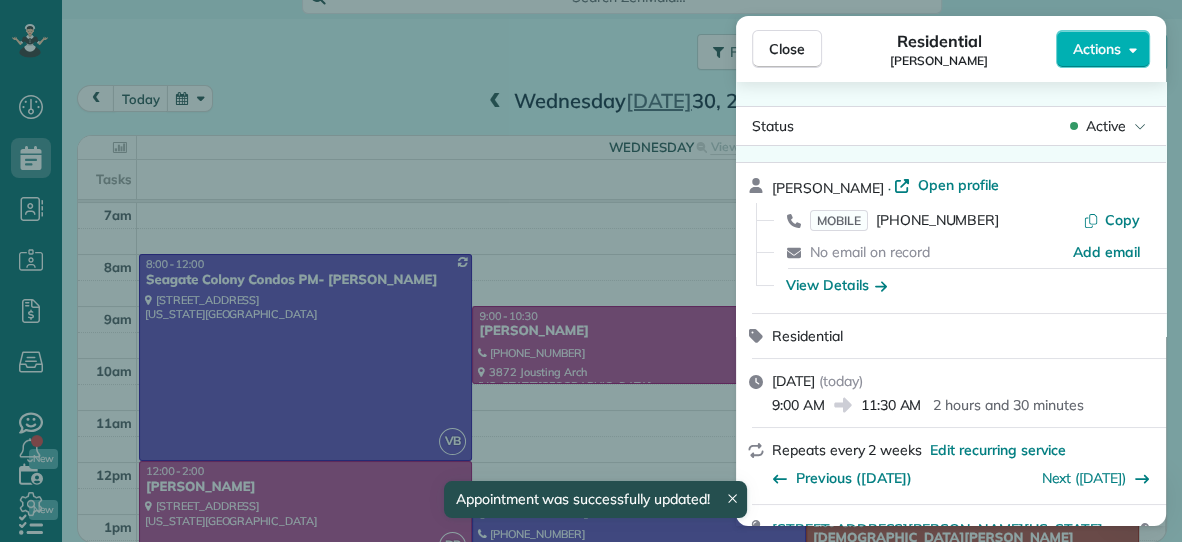 click on "Close" at bounding box center [787, 49] 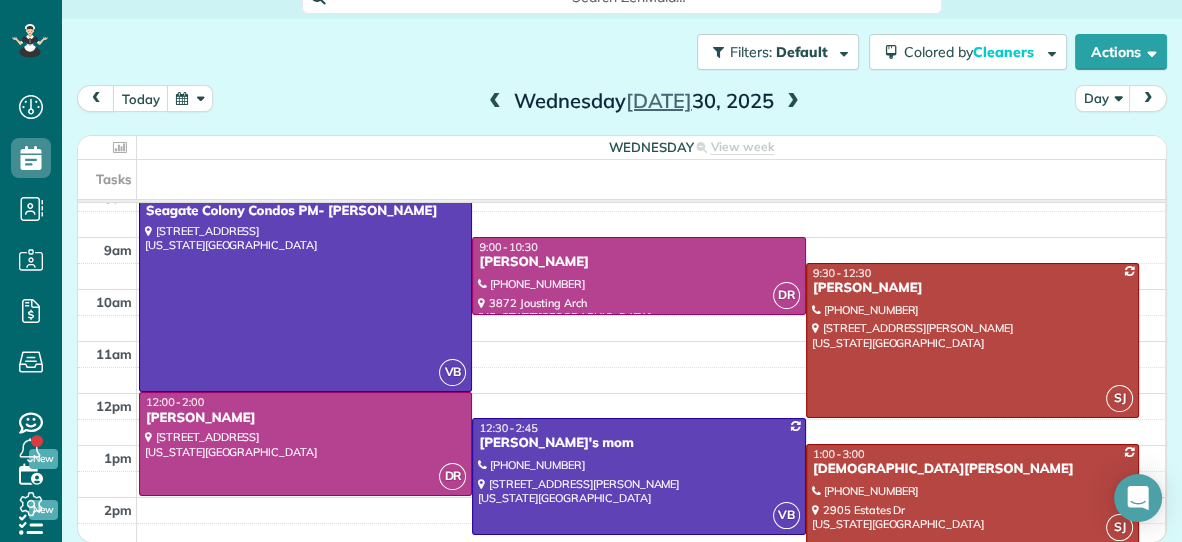 scroll, scrollTop: 67, scrollLeft: 0, axis: vertical 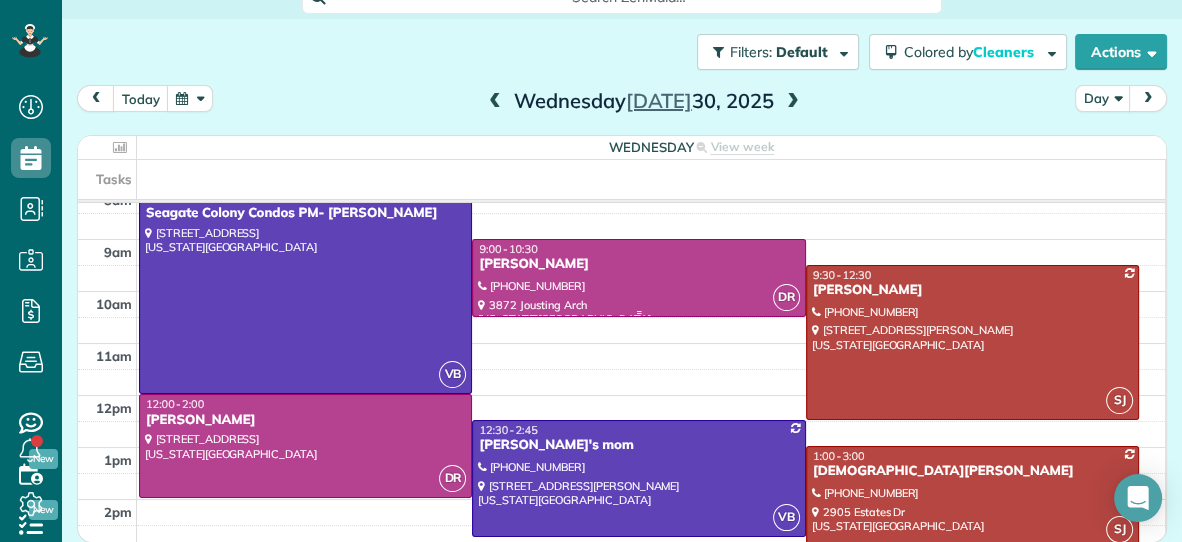 click on "[PERSON_NAME]" at bounding box center (638, 264) 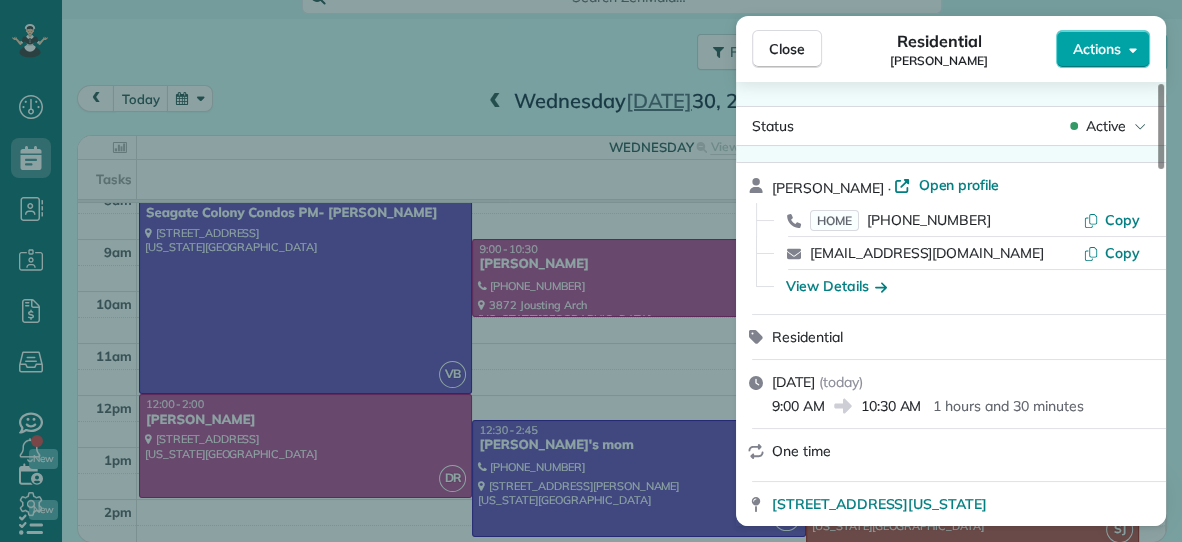 click on "Actions" at bounding box center [1103, 49] 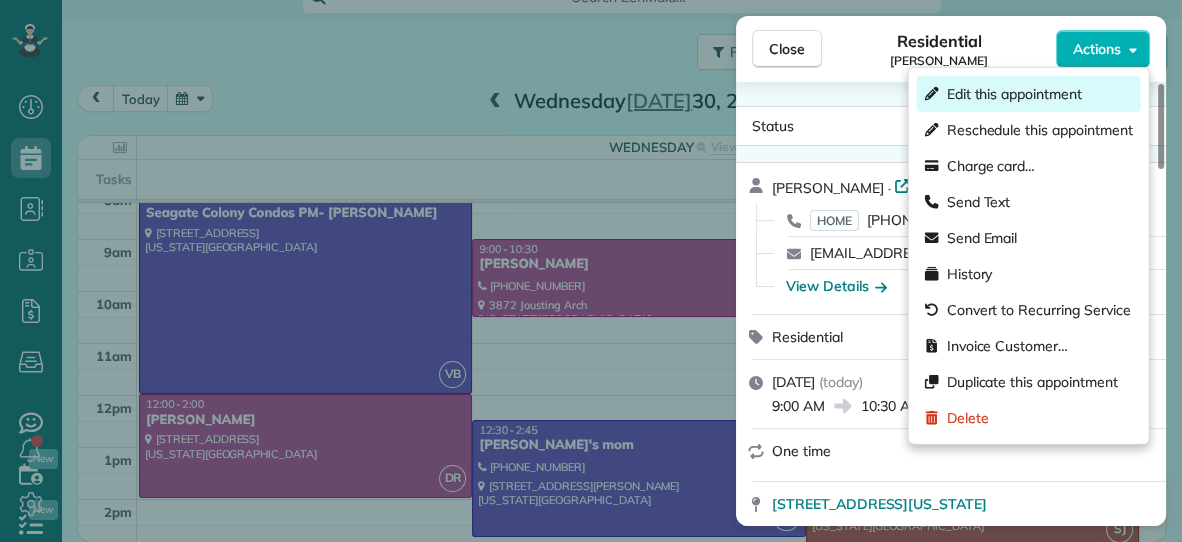 click on "Edit this appointment" at bounding box center [1029, 94] 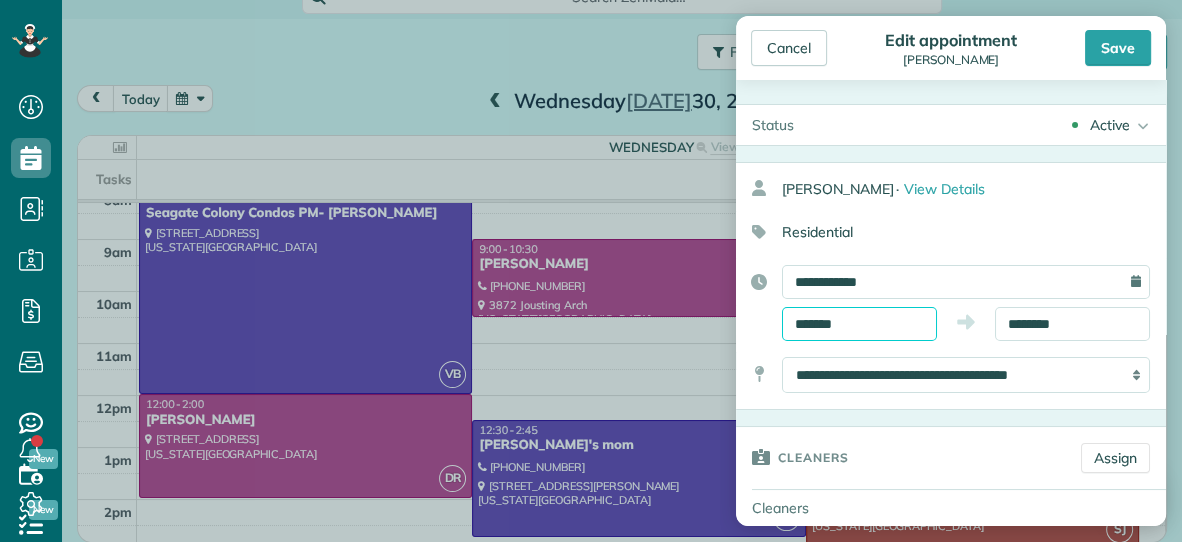 click on "*******" at bounding box center (859, 324) 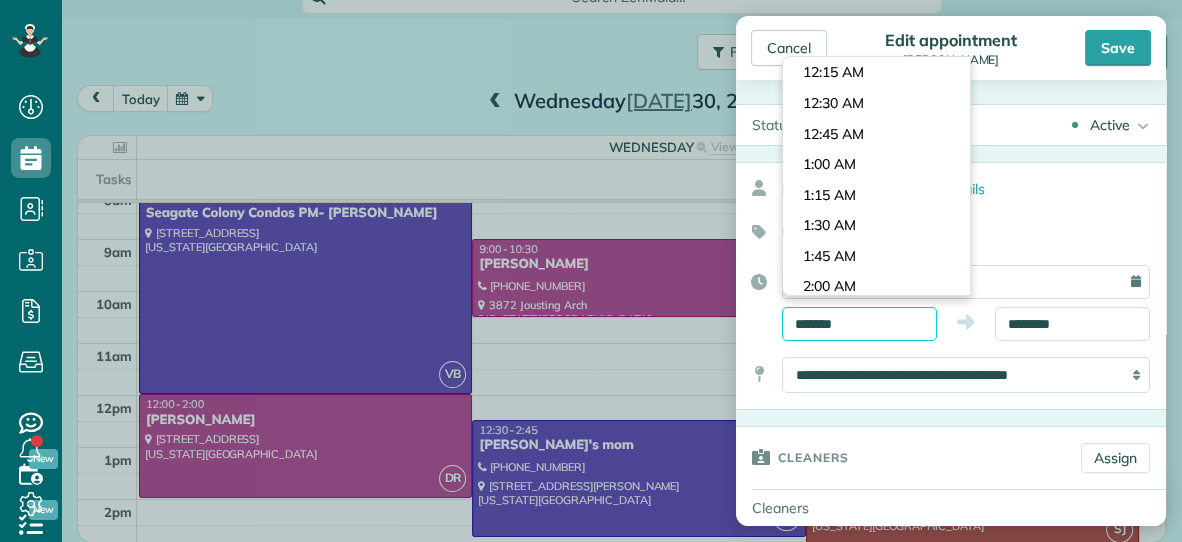 scroll, scrollTop: 1037, scrollLeft: 0, axis: vertical 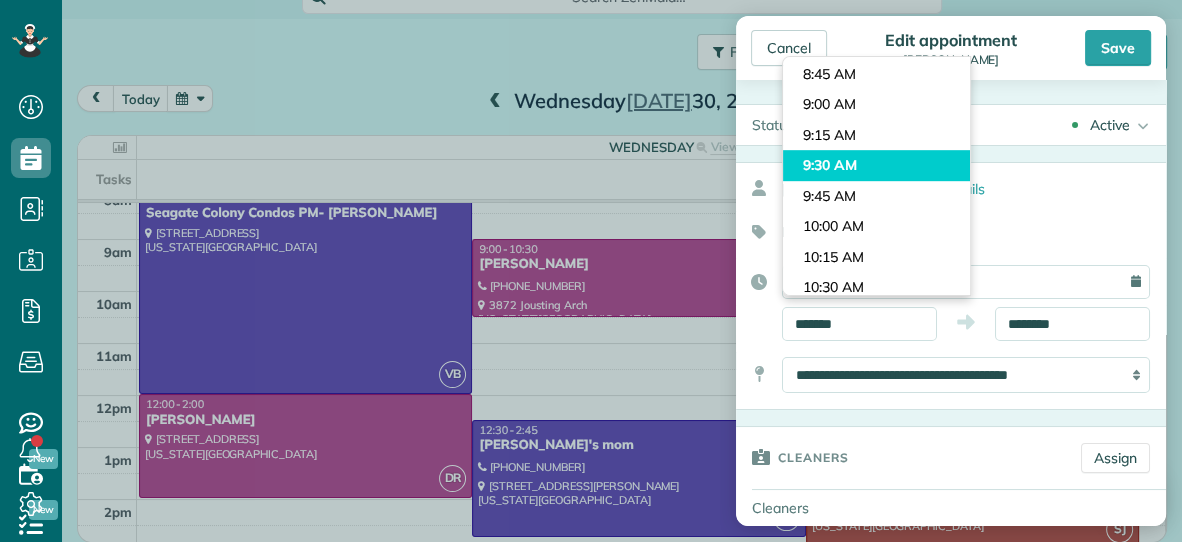 click on "Dashboard
Scheduling
Calendar View
List View
Dispatch View - Weekly scheduling (Beta)" at bounding box center [591, 271] 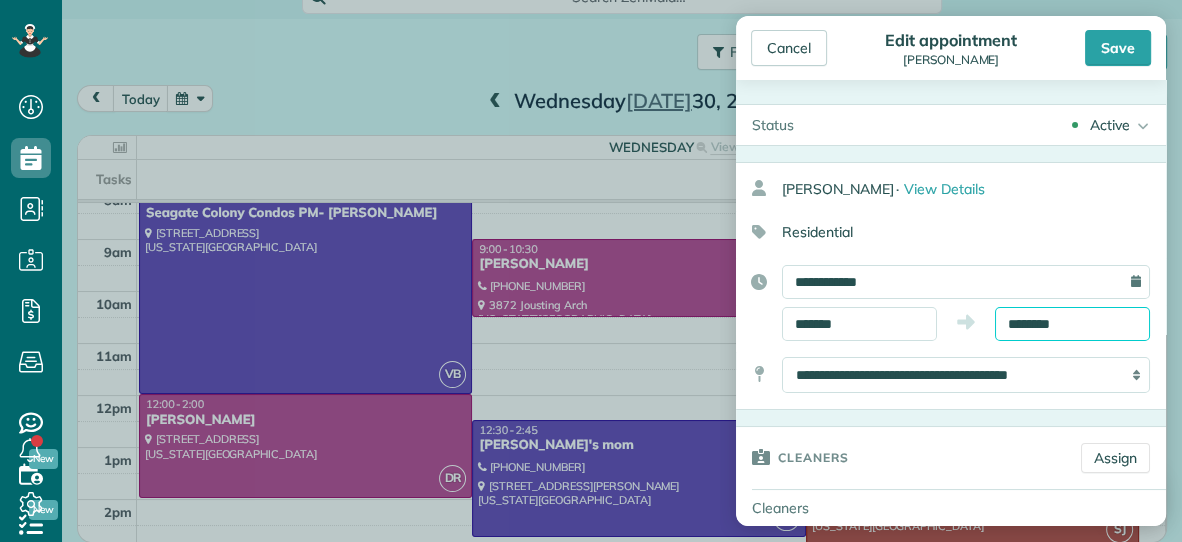 click on "********" at bounding box center [1072, 324] 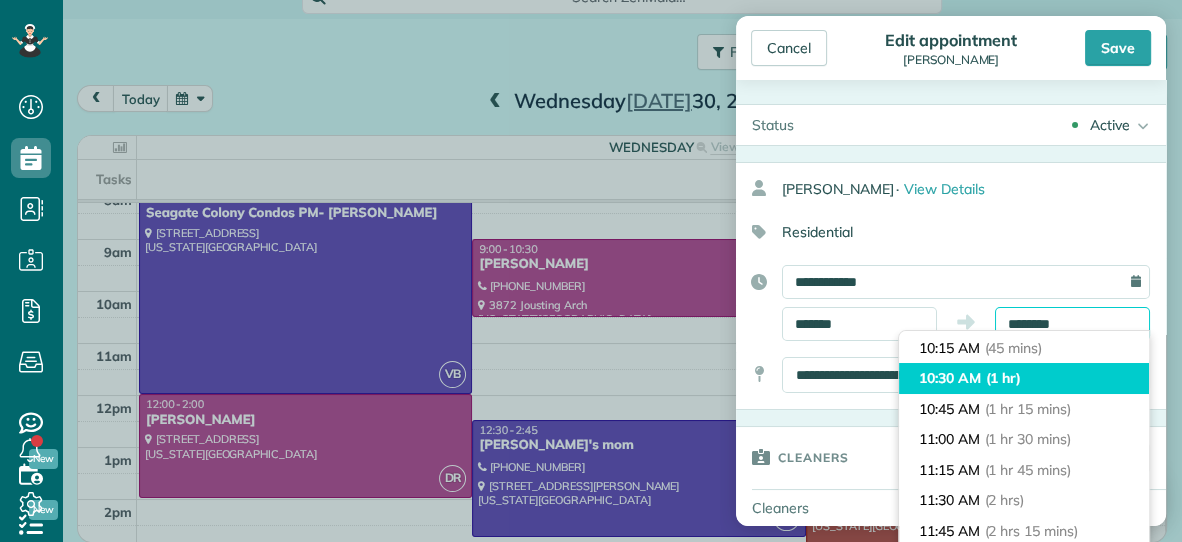 scroll, scrollTop: 0, scrollLeft: 0, axis: both 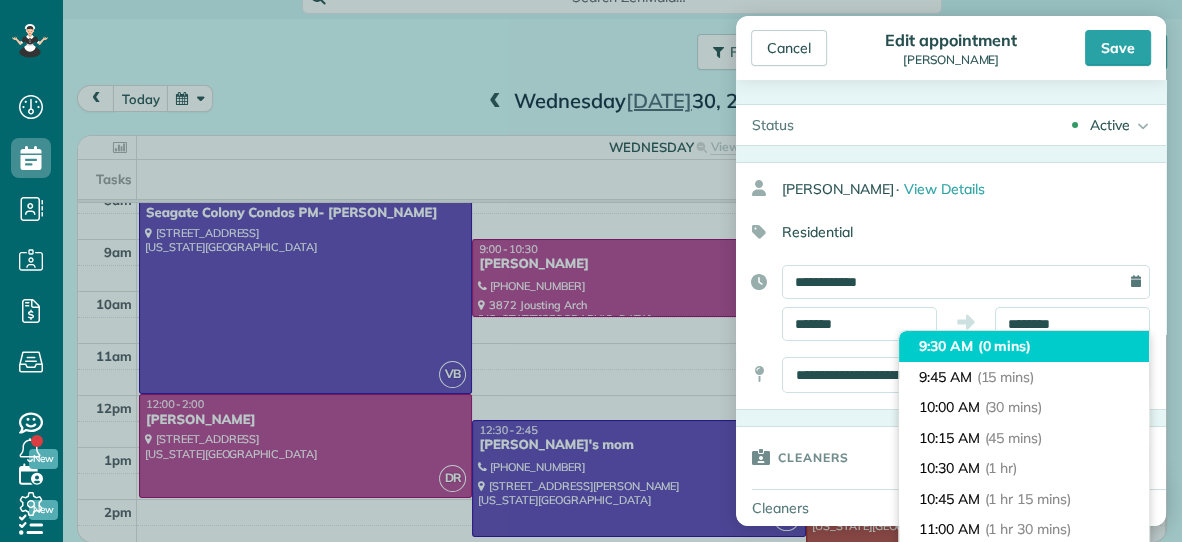 click on "(0 mins)" at bounding box center (1005, 346) 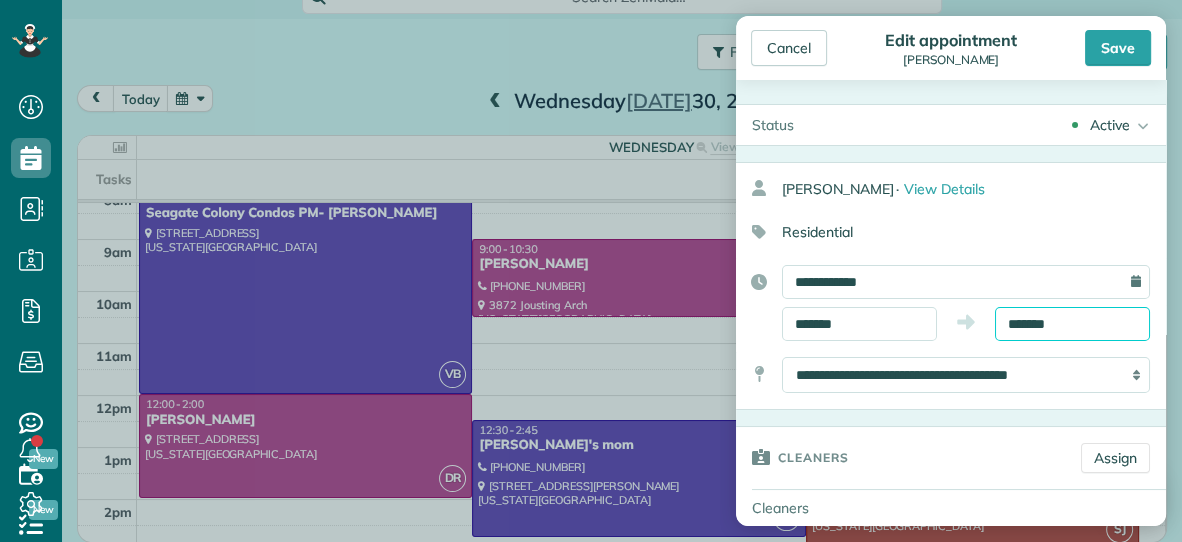 click on "*******" at bounding box center (1072, 324) 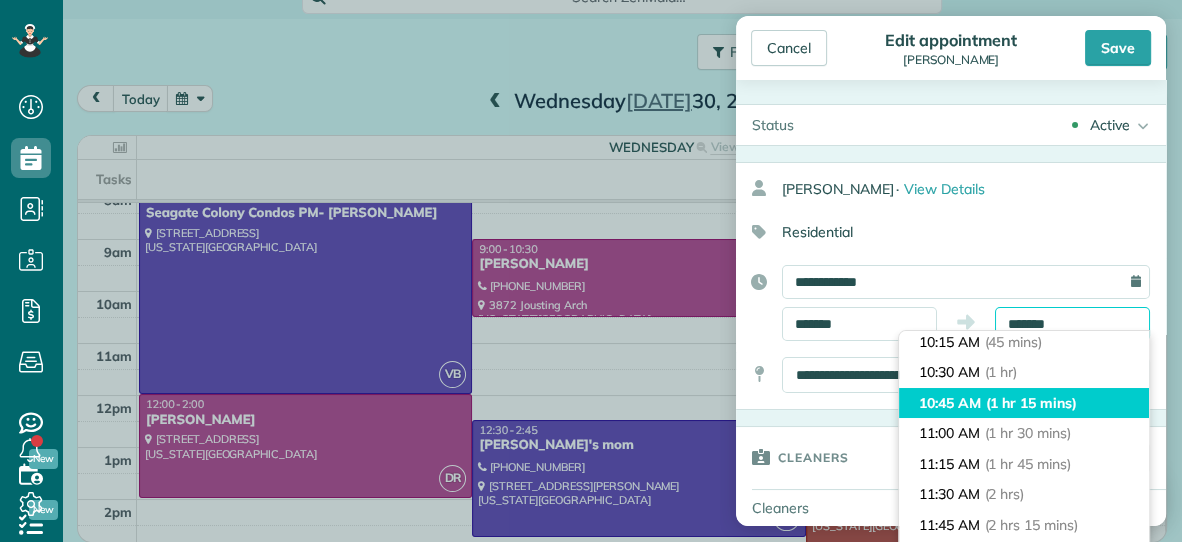 scroll, scrollTop: 93, scrollLeft: 0, axis: vertical 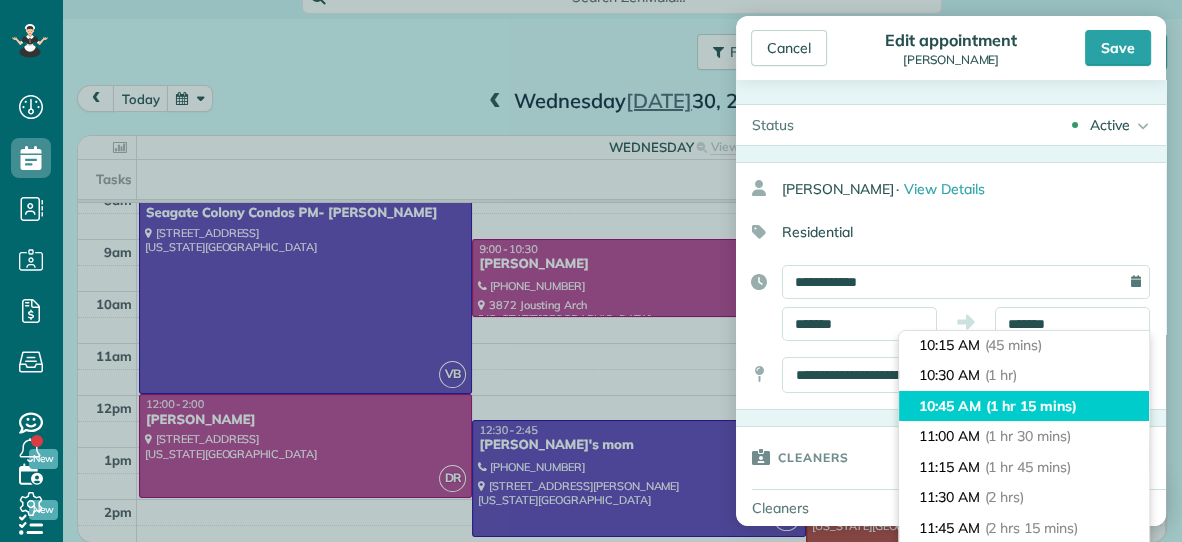 click on "(2 hrs)" at bounding box center [1005, 497] 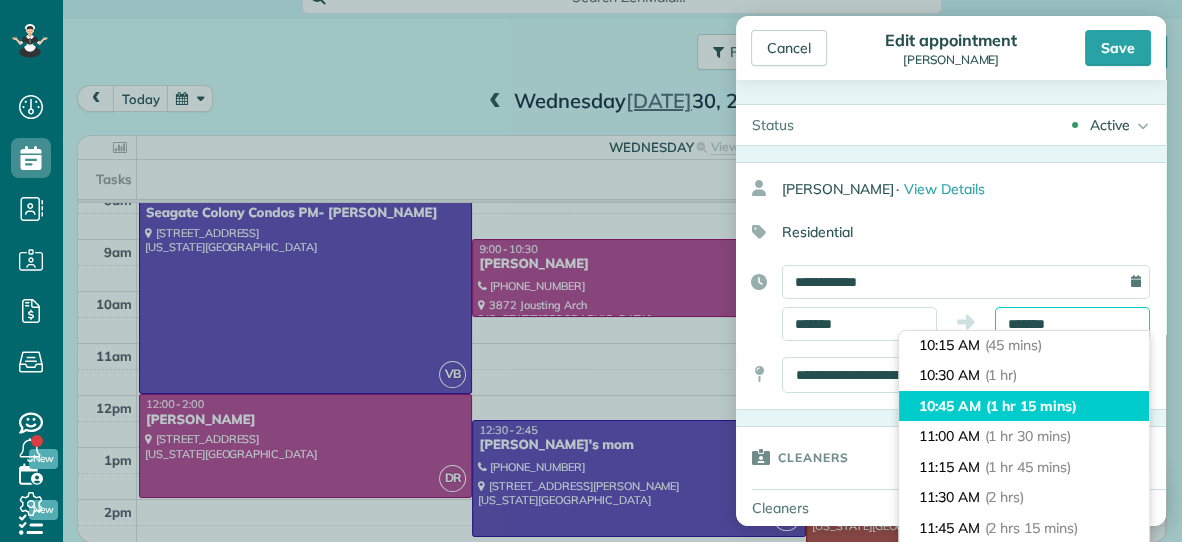 type on "********" 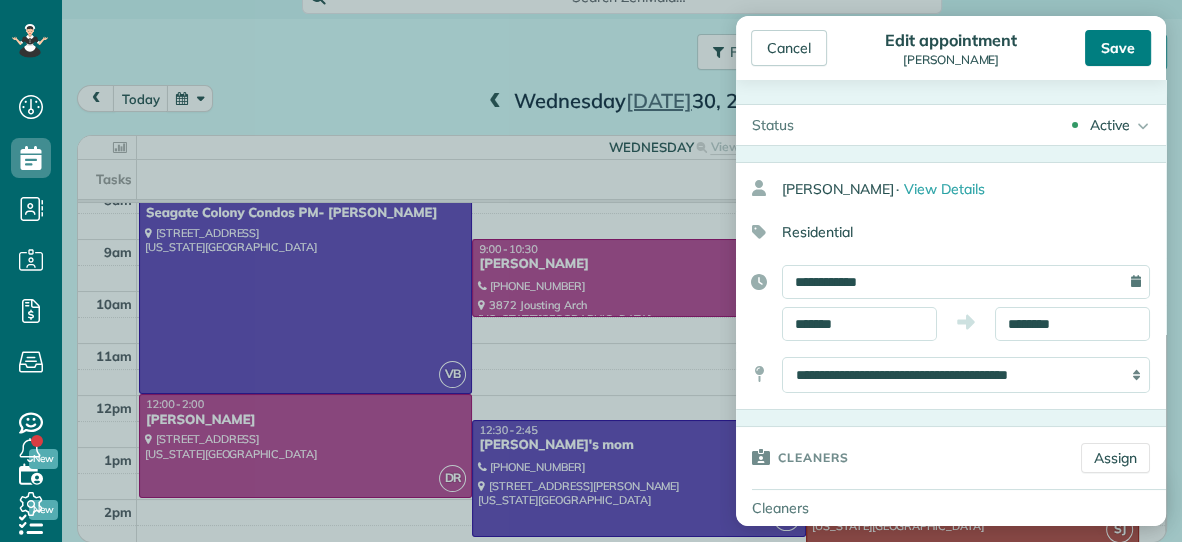 click on "Save" at bounding box center [1118, 48] 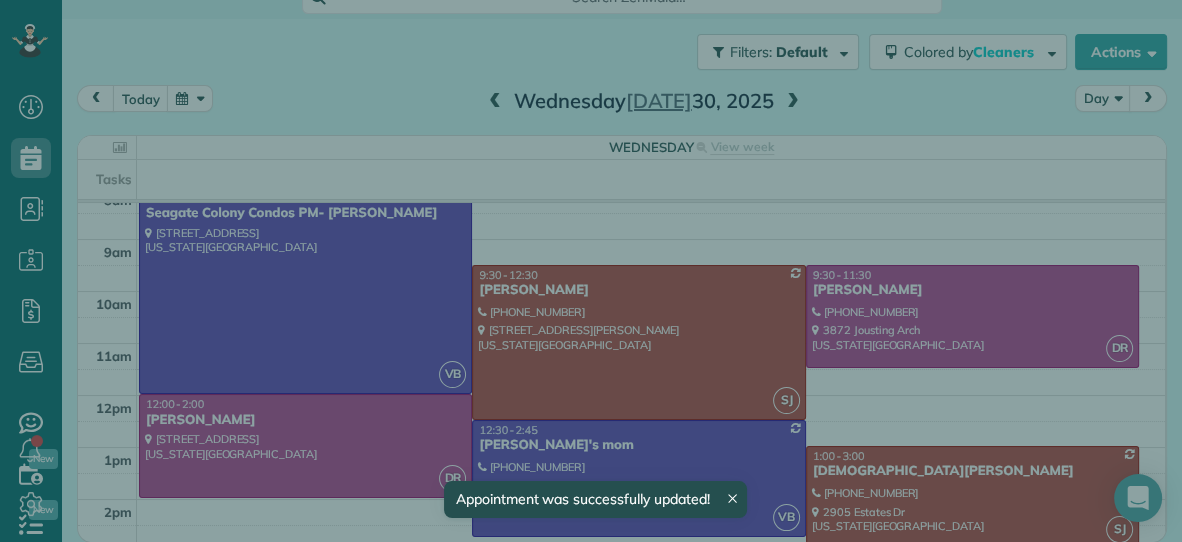 scroll, scrollTop: 96, scrollLeft: 0, axis: vertical 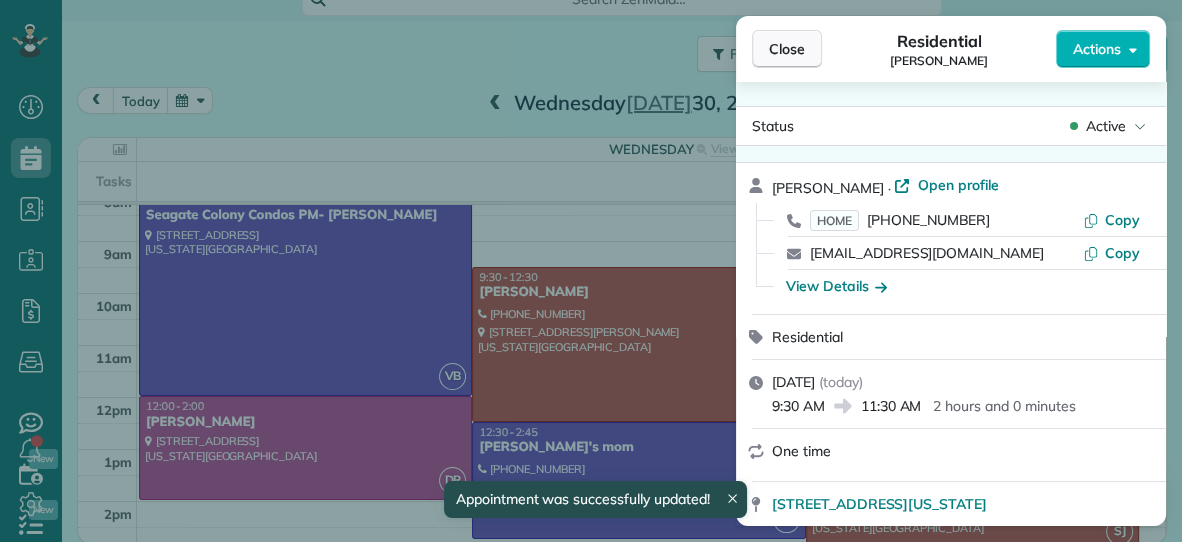 click on "Close" at bounding box center (787, 49) 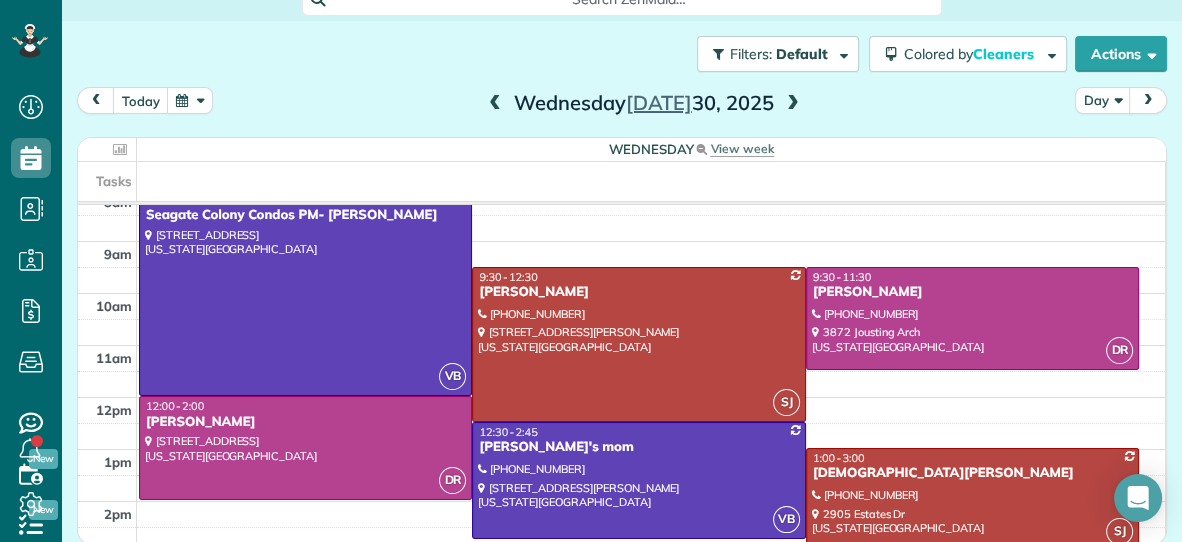 click on "View week" at bounding box center [742, 149] 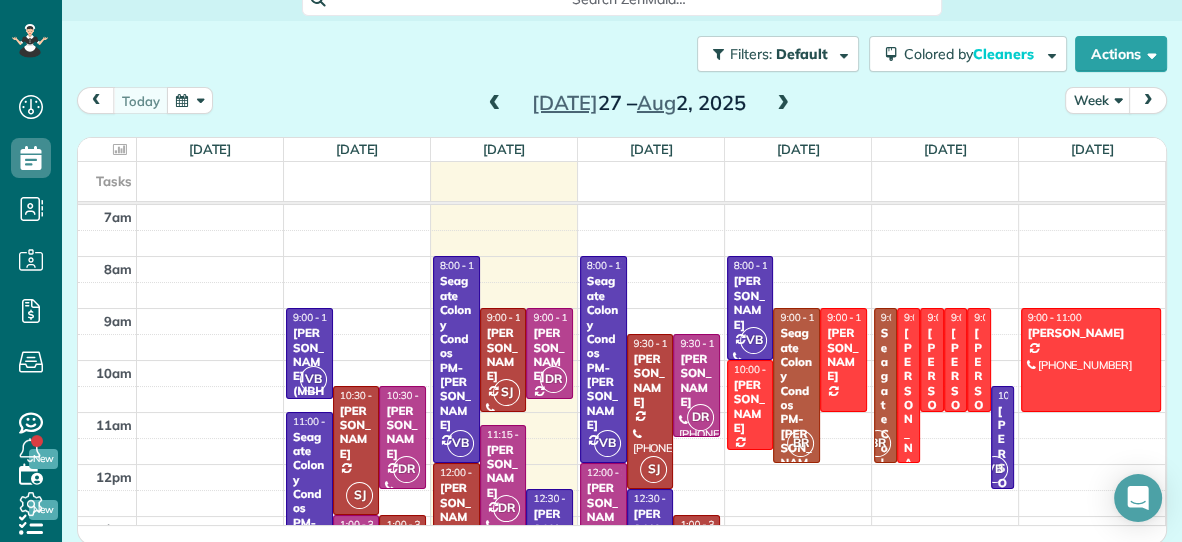 click at bounding box center (495, 104) 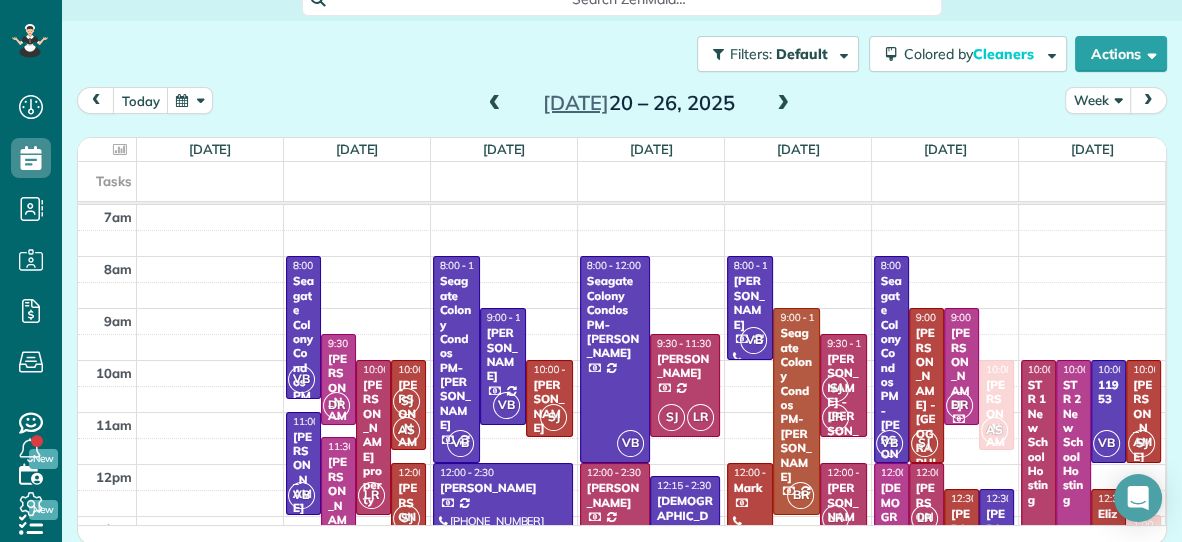 click on "Week" at bounding box center (1098, 100) 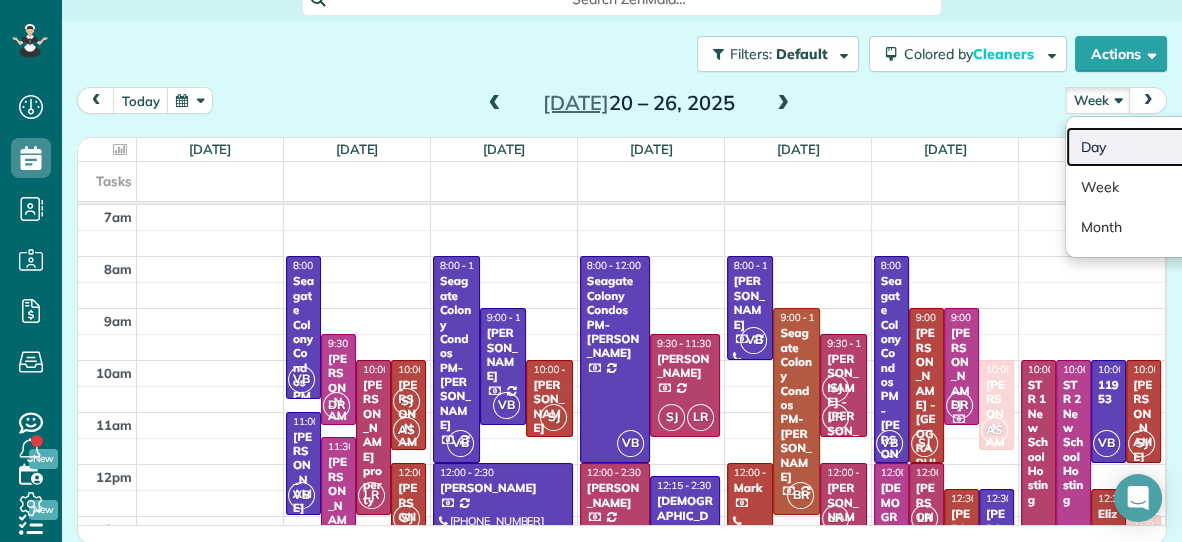 click on "Day" at bounding box center [1145, 147] 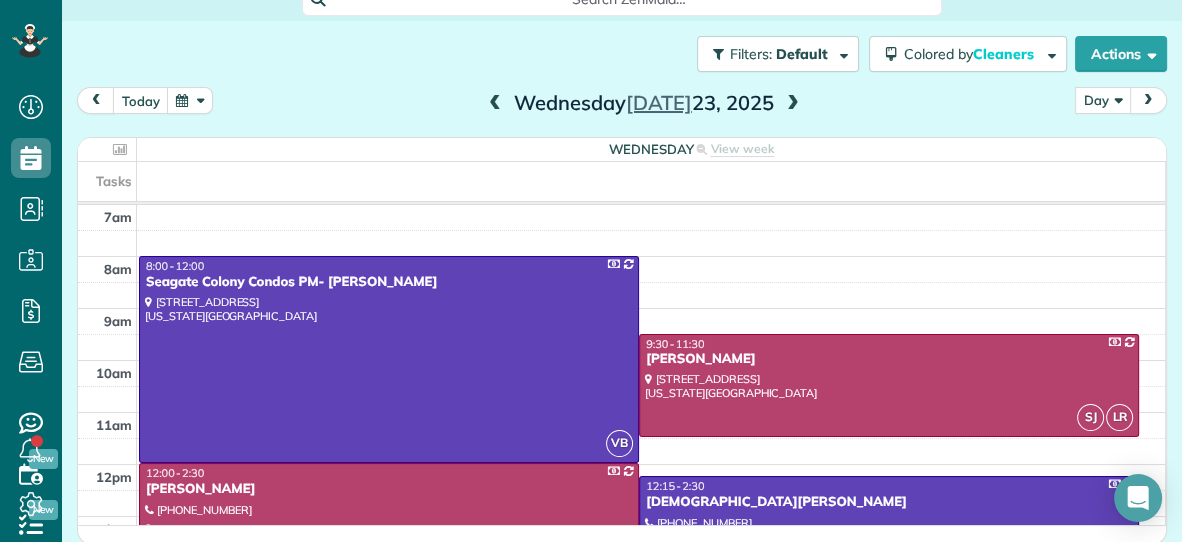 click on "Day" at bounding box center (1103, 100) 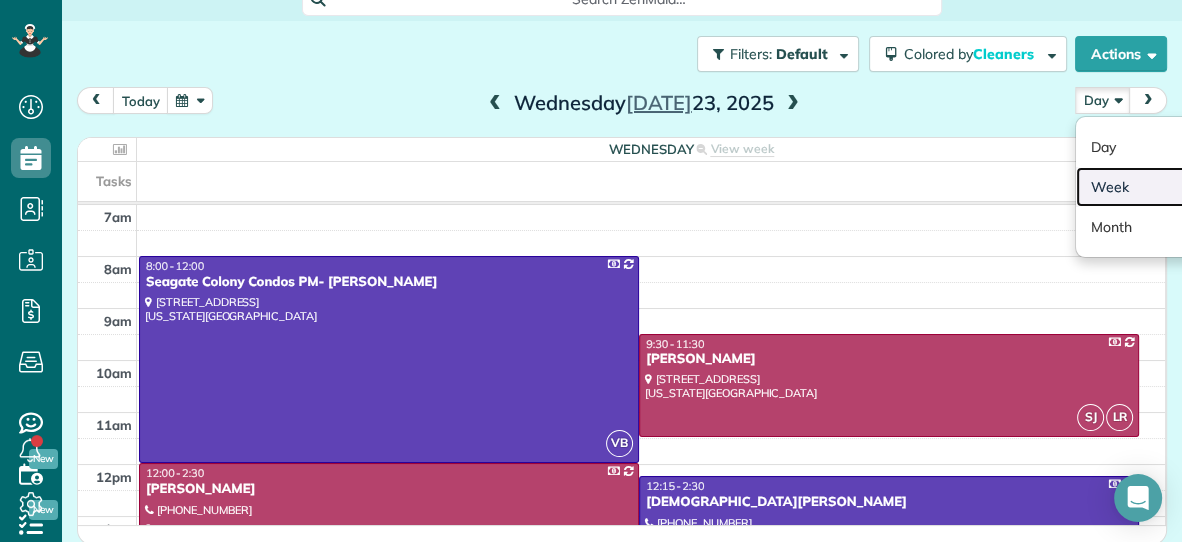 click on "Week" at bounding box center (1155, 187) 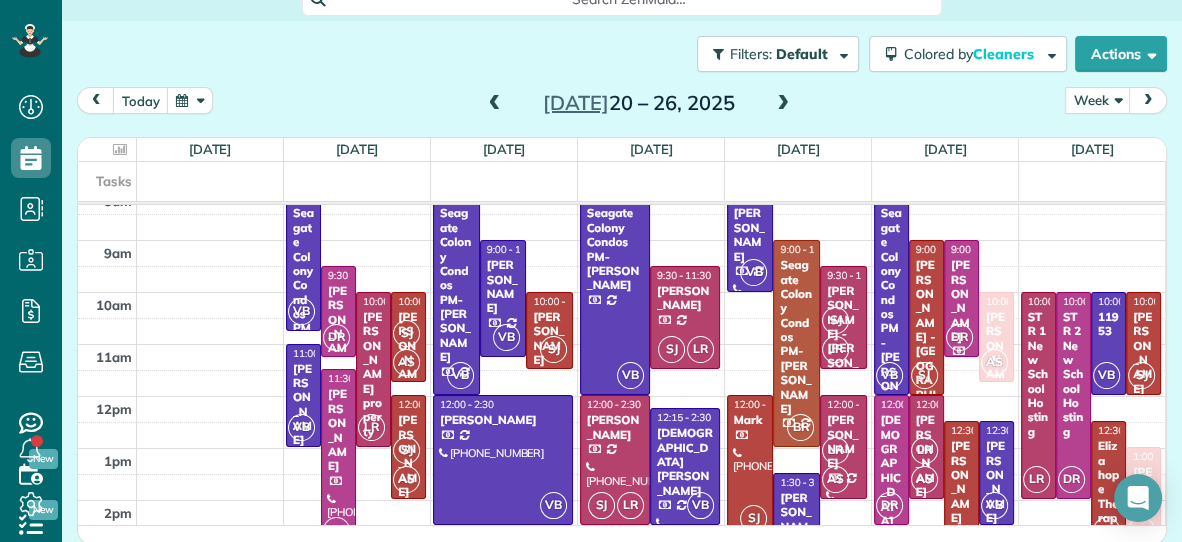 scroll, scrollTop: 0, scrollLeft: 0, axis: both 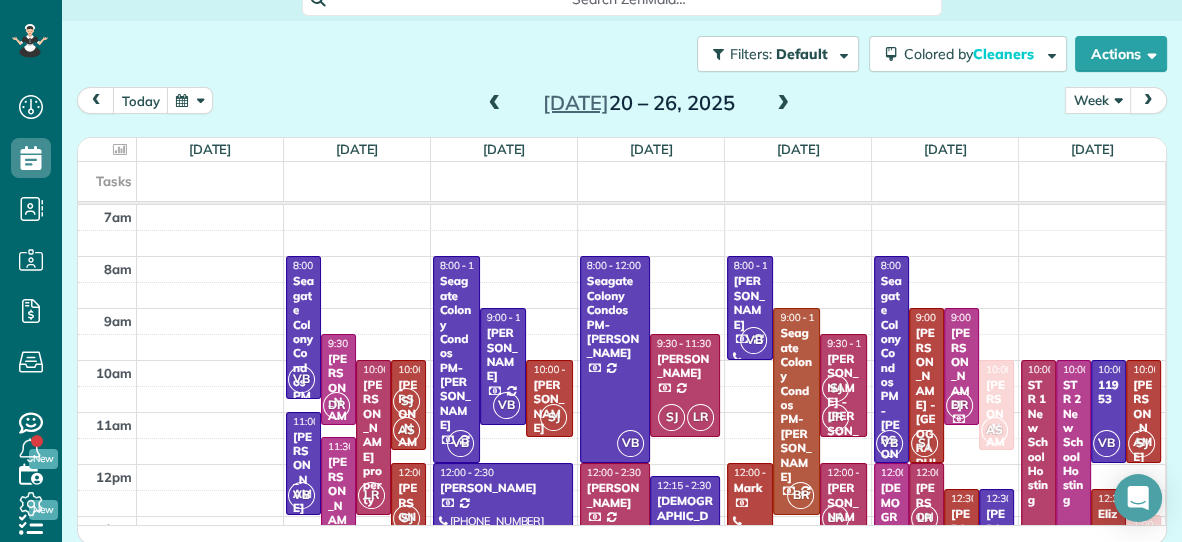 click on "Week" at bounding box center (1098, 100) 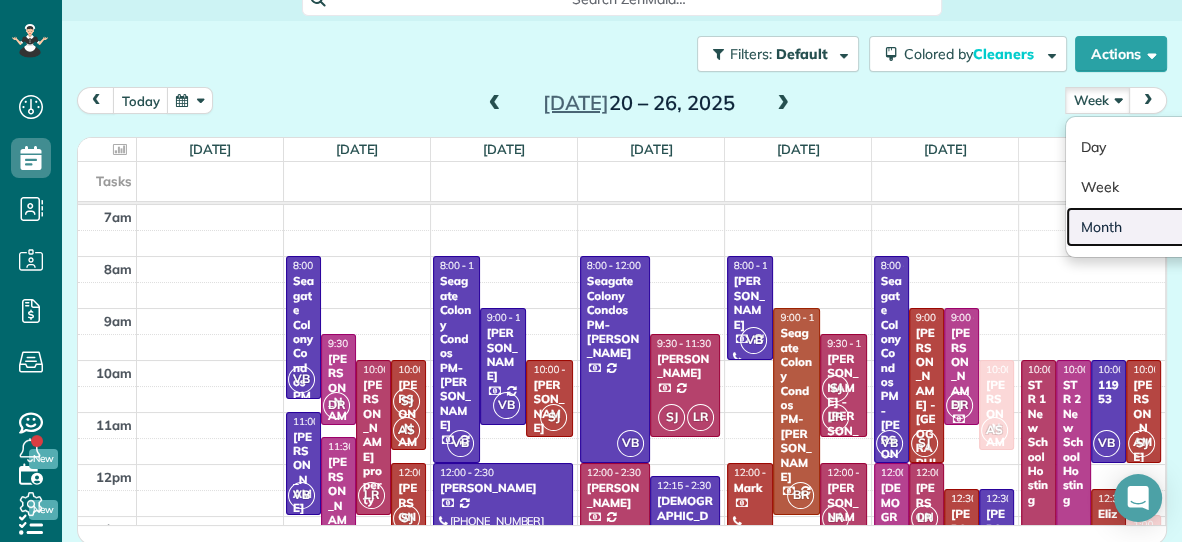 click on "Month" at bounding box center [1145, 227] 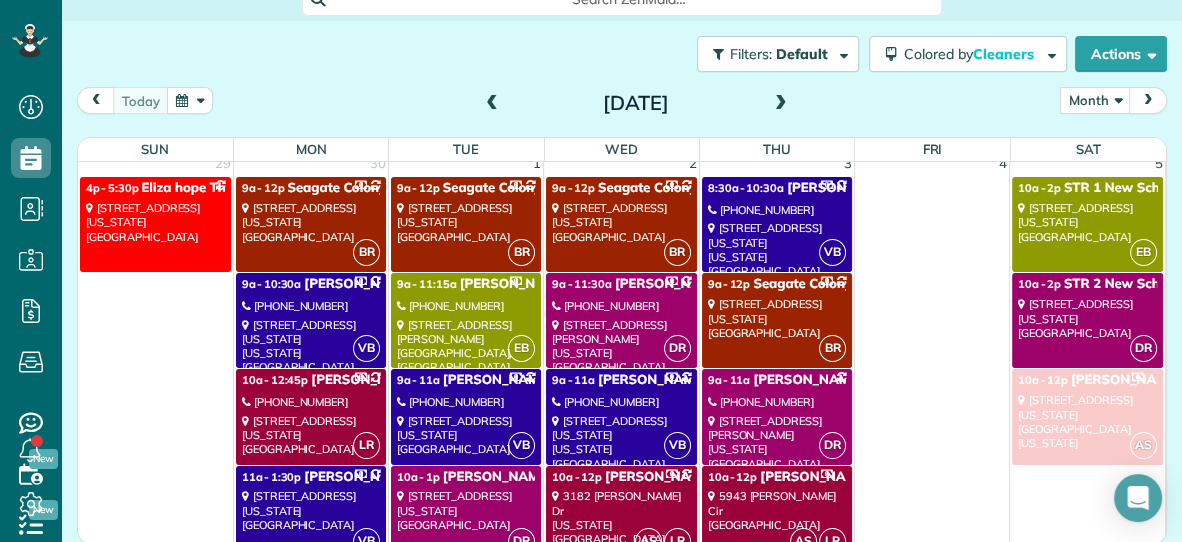 scroll, scrollTop: 0, scrollLeft: 0, axis: both 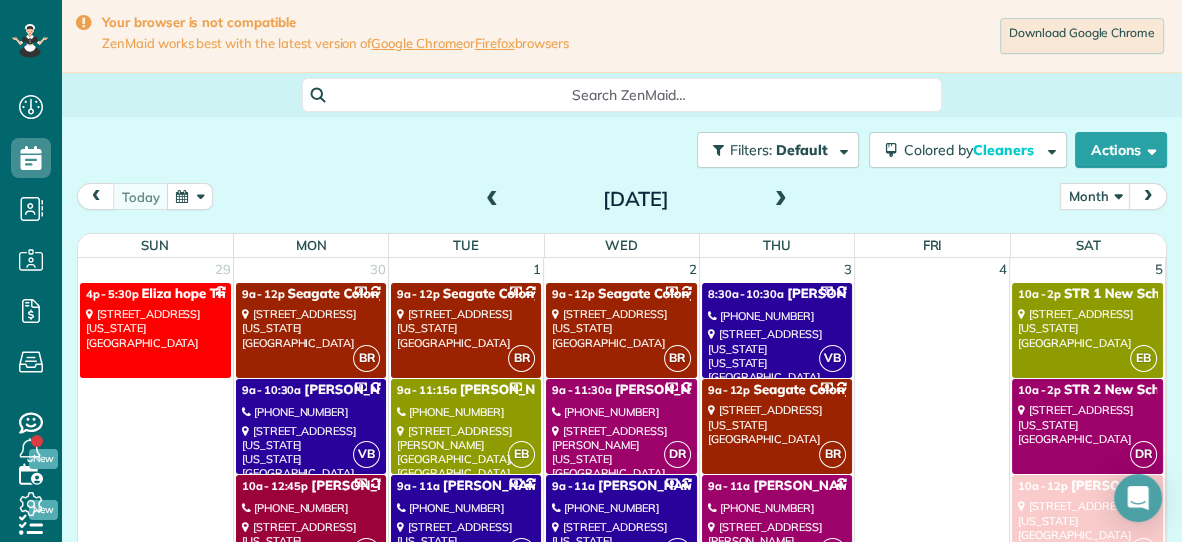 click at bounding box center [492, 200] 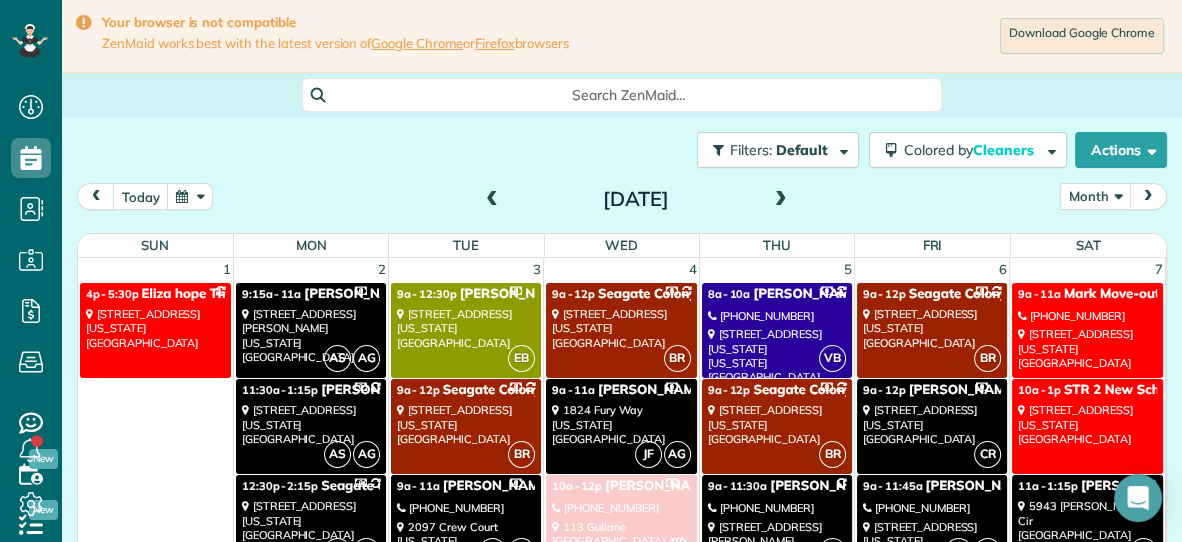 click on "Month" at bounding box center [1095, 196] 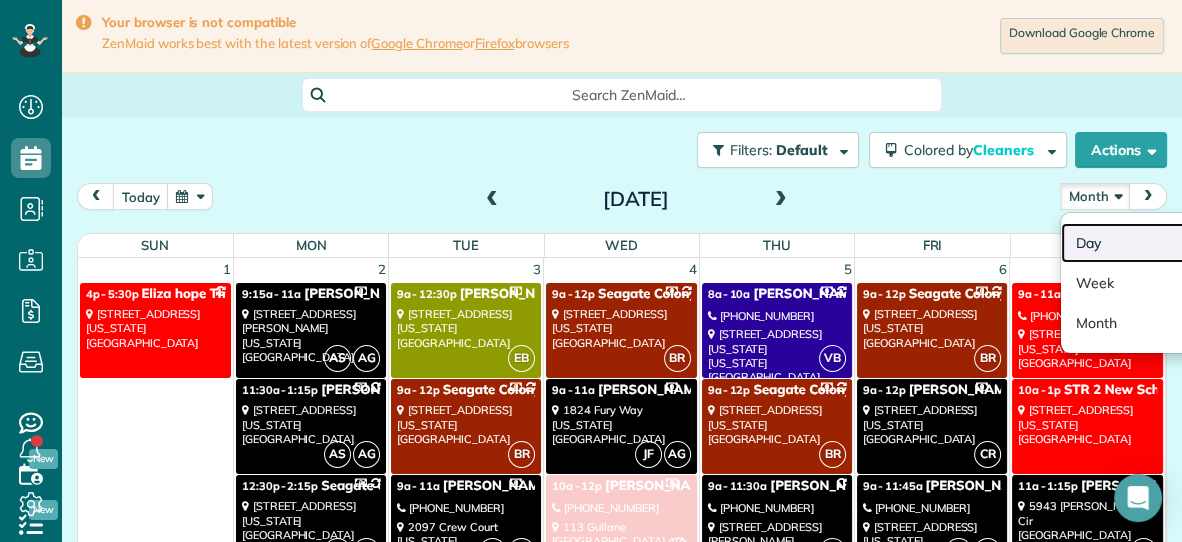 click on "Day" at bounding box center (1140, 243) 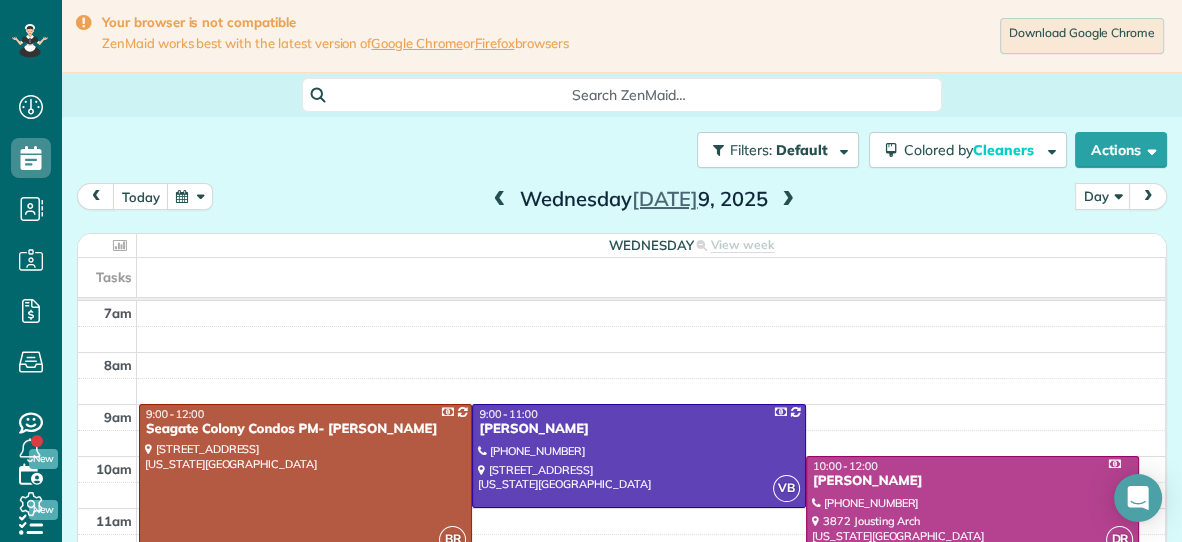 scroll, scrollTop: 98, scrollLeft: 0, axis: vertical 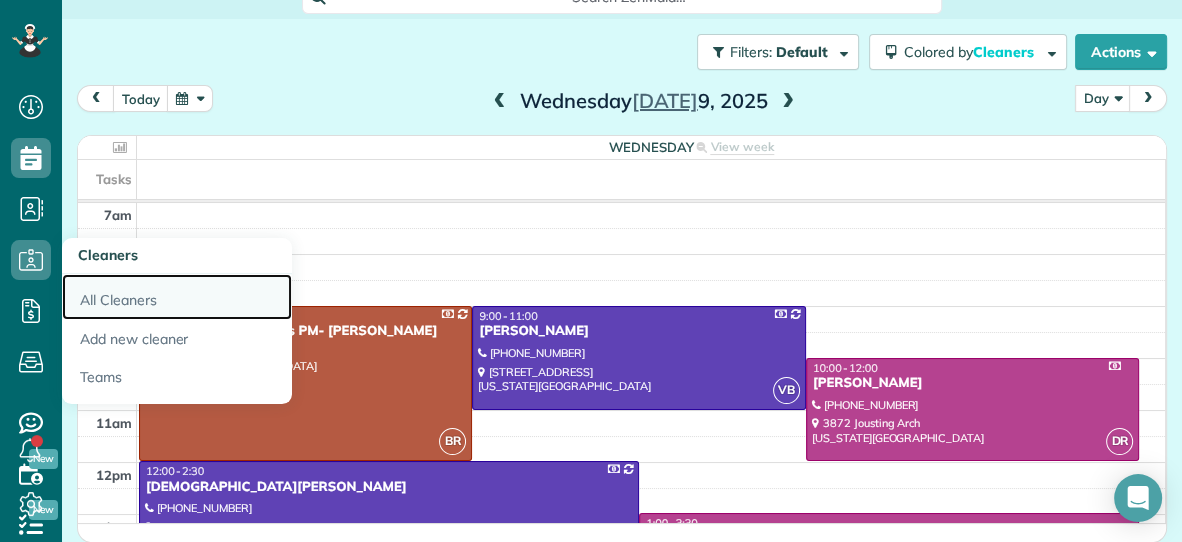 click on "All Cleaners" at bounding box center [177, 297] 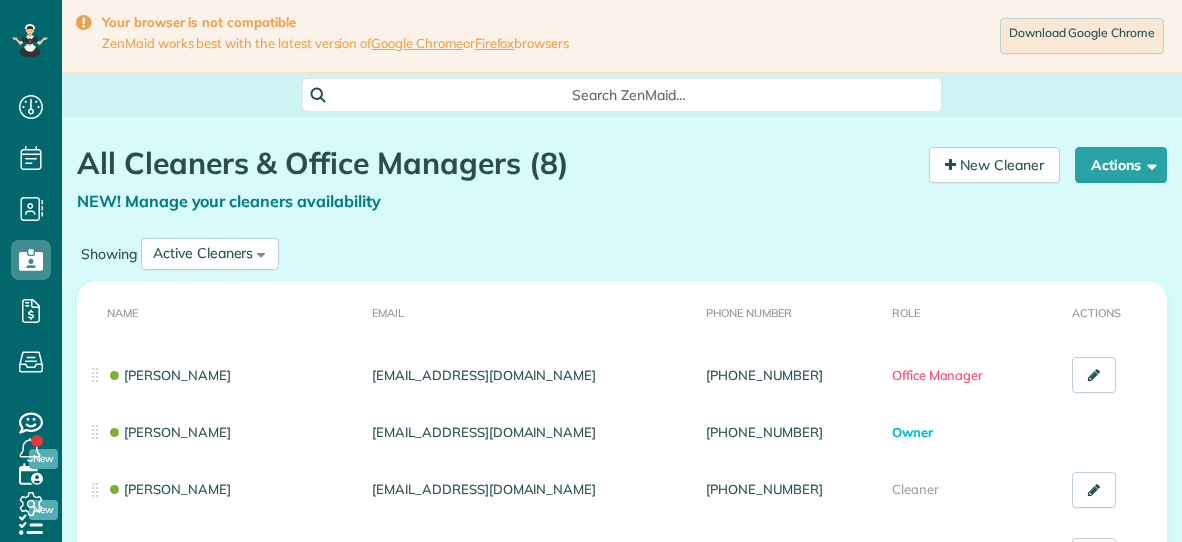 scroll, scrollTop: 0, scrollLeft: 0, axis: both 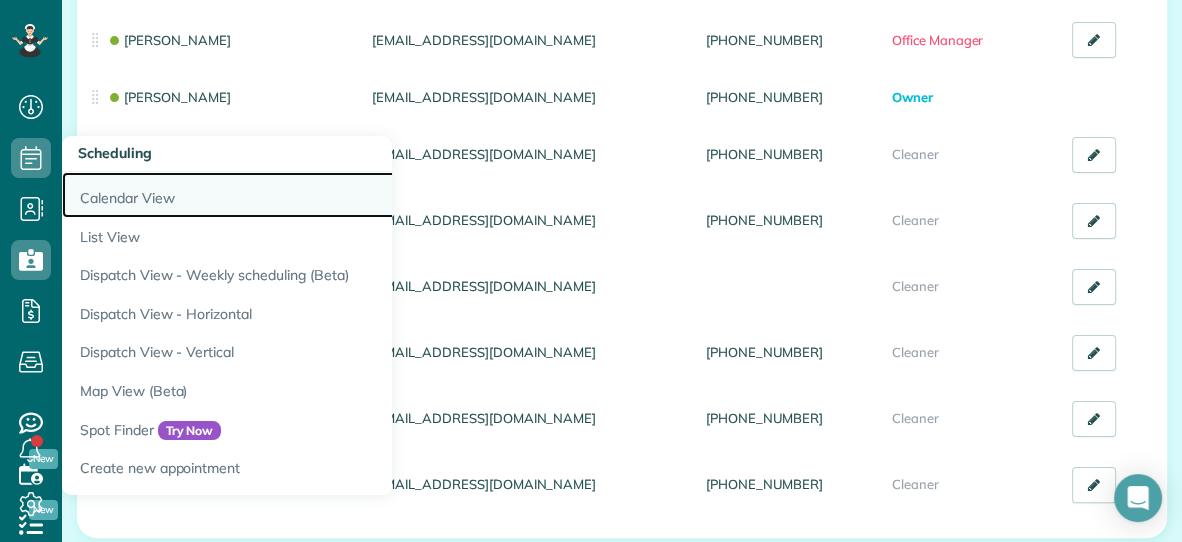 click on "Calendar View" at bounding box center (312, 195) 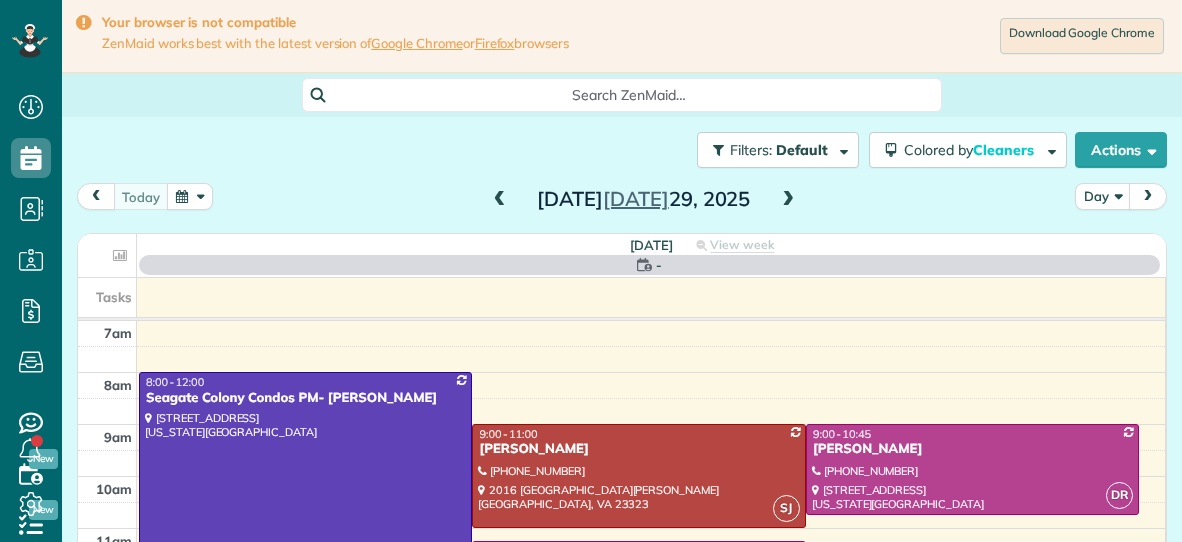 scroll, scrollTop: 0, scrollLeft: 0, axis: both 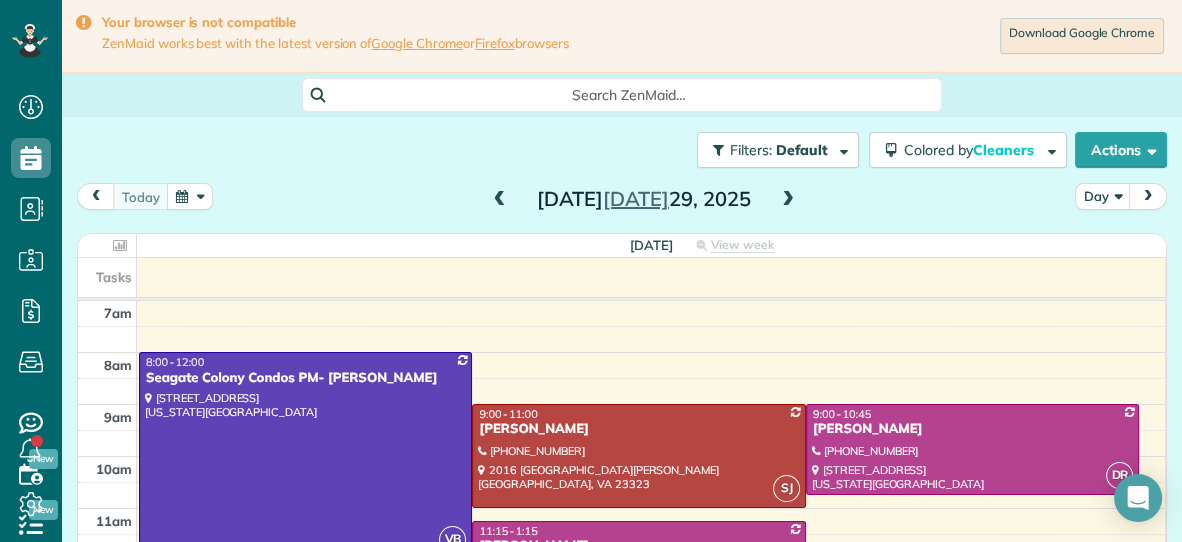 click at bounding box center [788, 200] 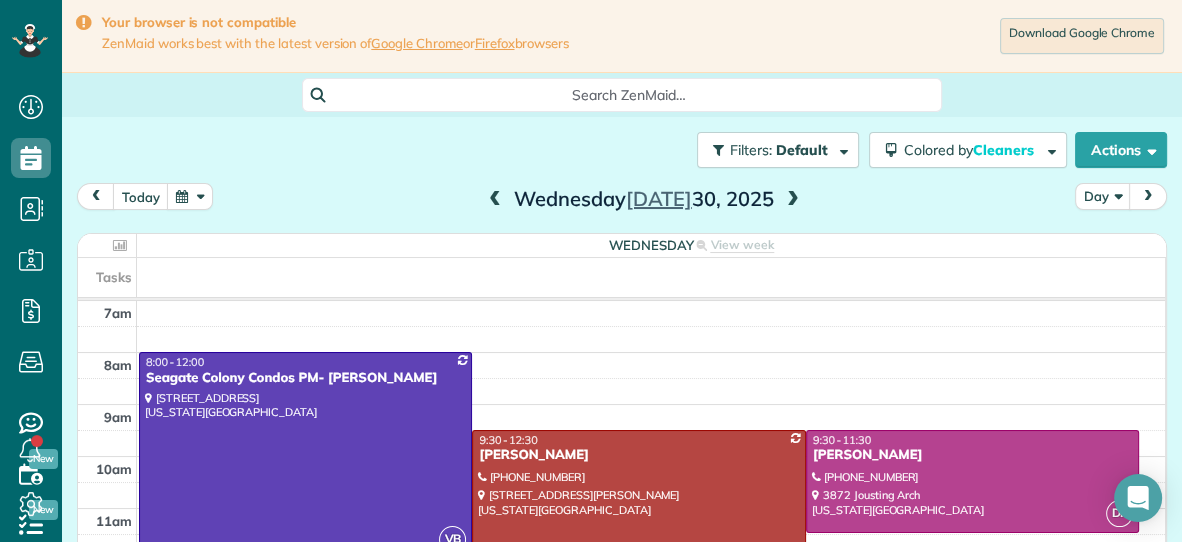 scroll, scrollTop: 98, scrollLeft: 0, axis: vertical 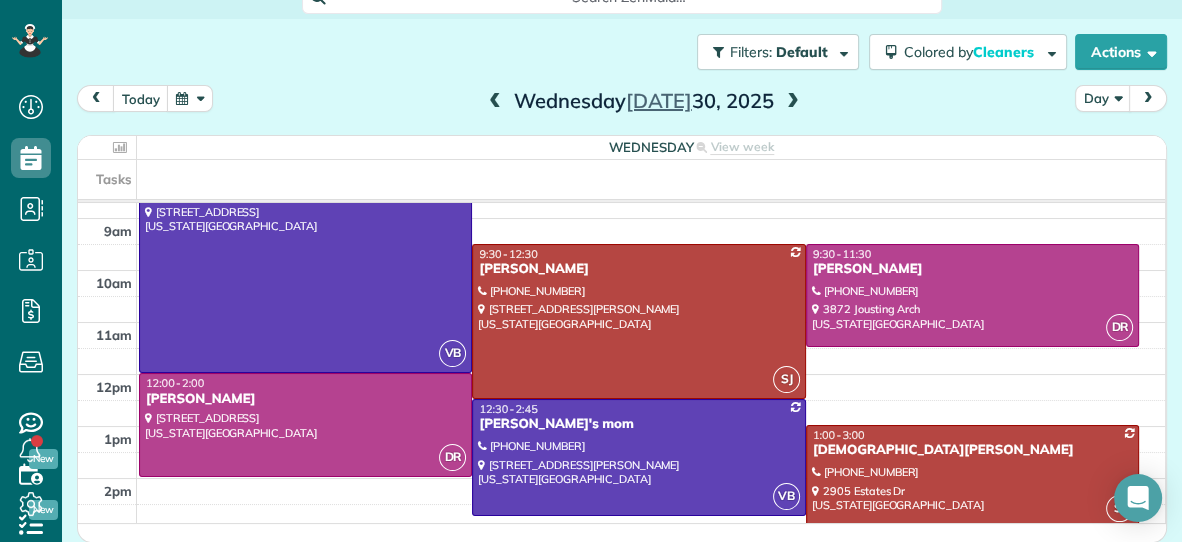 click on "Filters:   Default
Colored by  Cleaners
Color by Cleaner
Color by Team
Color by Status
Color by Recurrence
Color by Paid/Unpaid
Filters  Default
Schedule Changes
Actions
Create Appointment
Create Task
Clock In/Out
Send Work Orders
Print Route Sheets
Today's Emails/Texts
View Metrics" at bounding box center (622, 52) 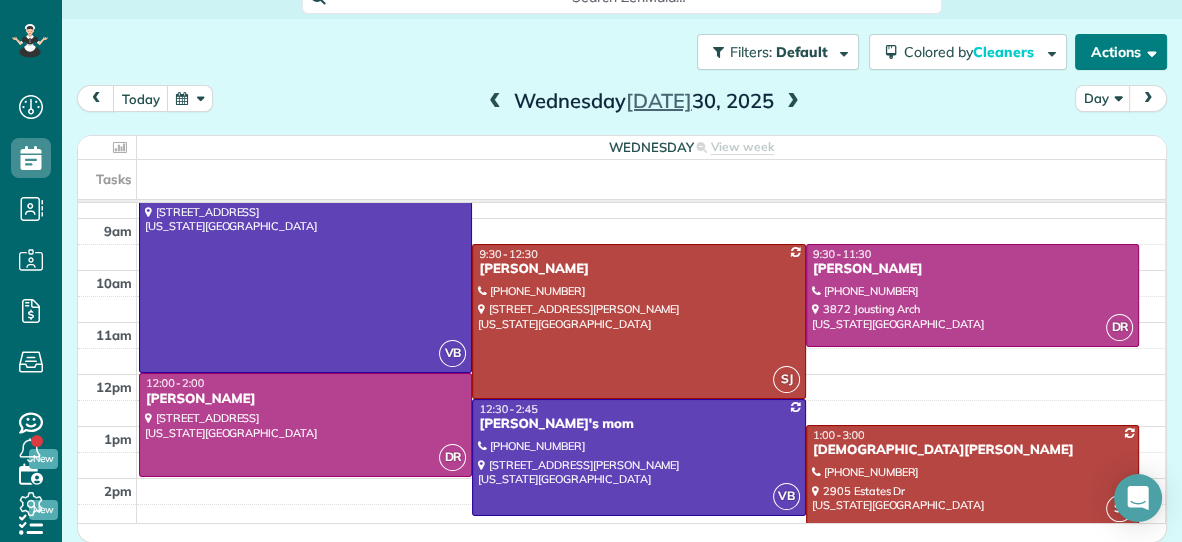 click on "Actions" at bounding box center [1121, 52] 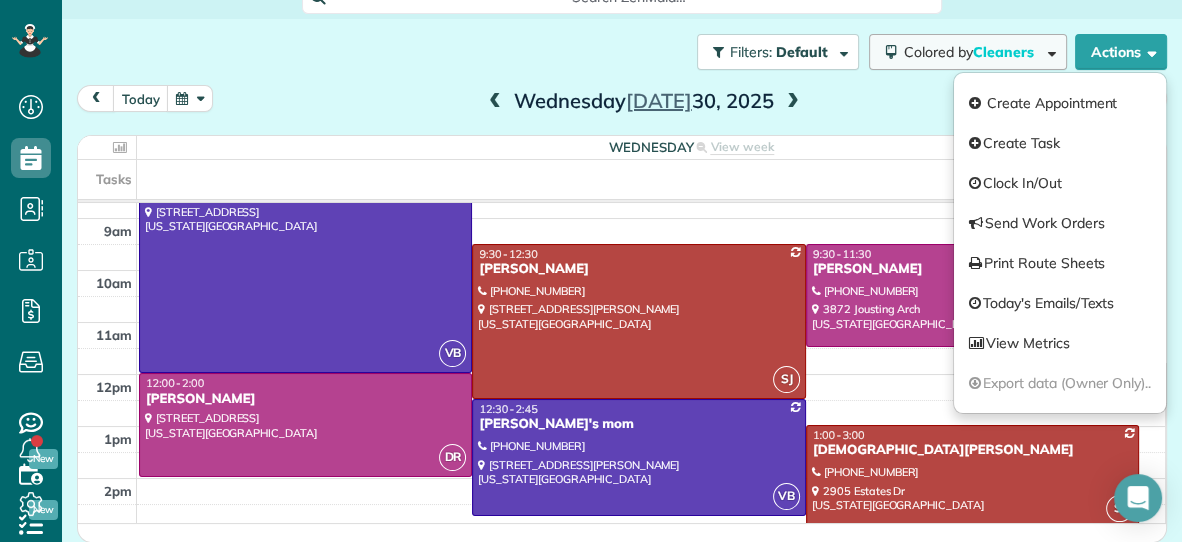 click on "Colored by  Cleaners" at bounding box center [968, 52] 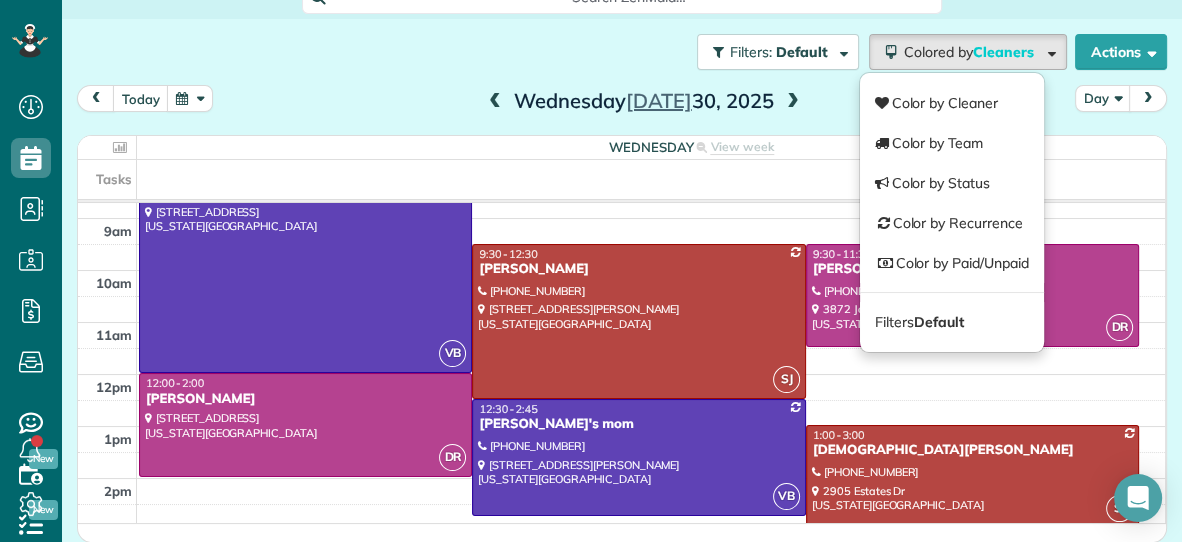 click on "today   Day Wednesday  Jul  30, 2025" at bounding box center (622, 103) 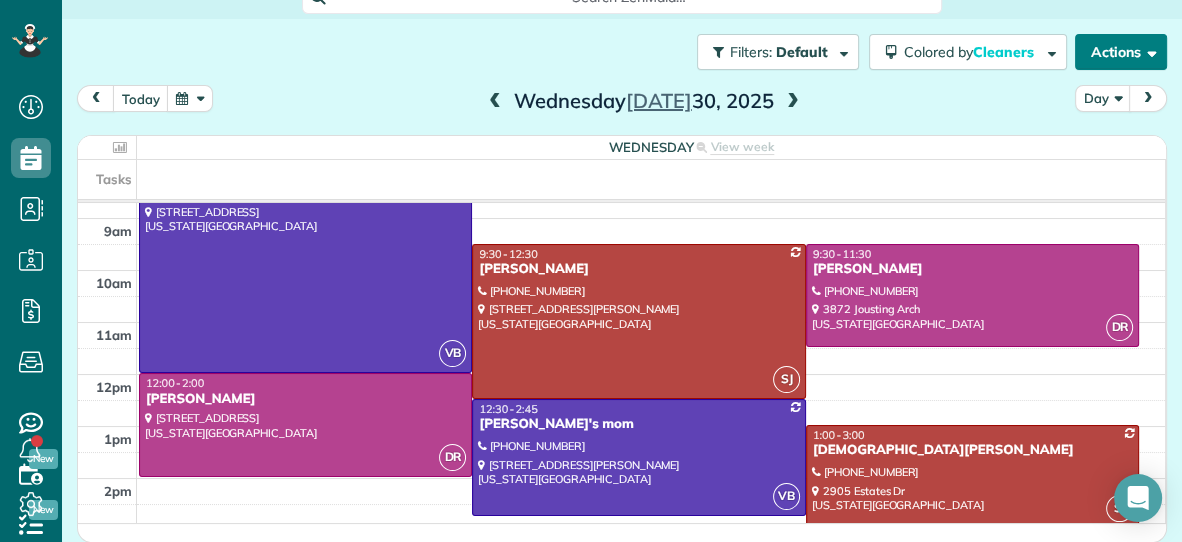 click on "Actions" at bounding box center [1121, 52] 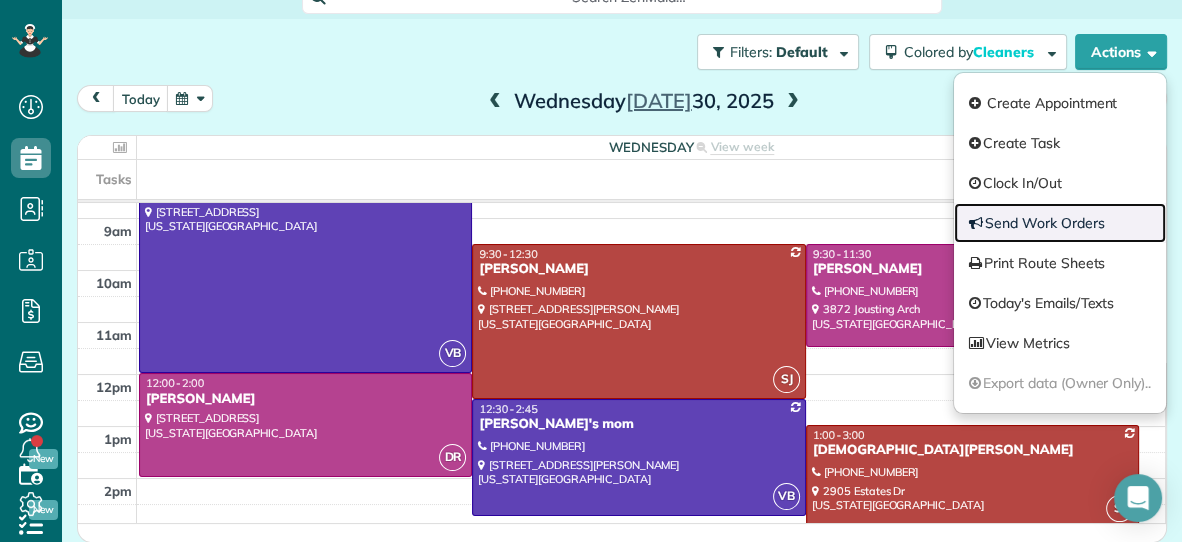 click on "Send Work Orders" at bounding box center (1060, 223) 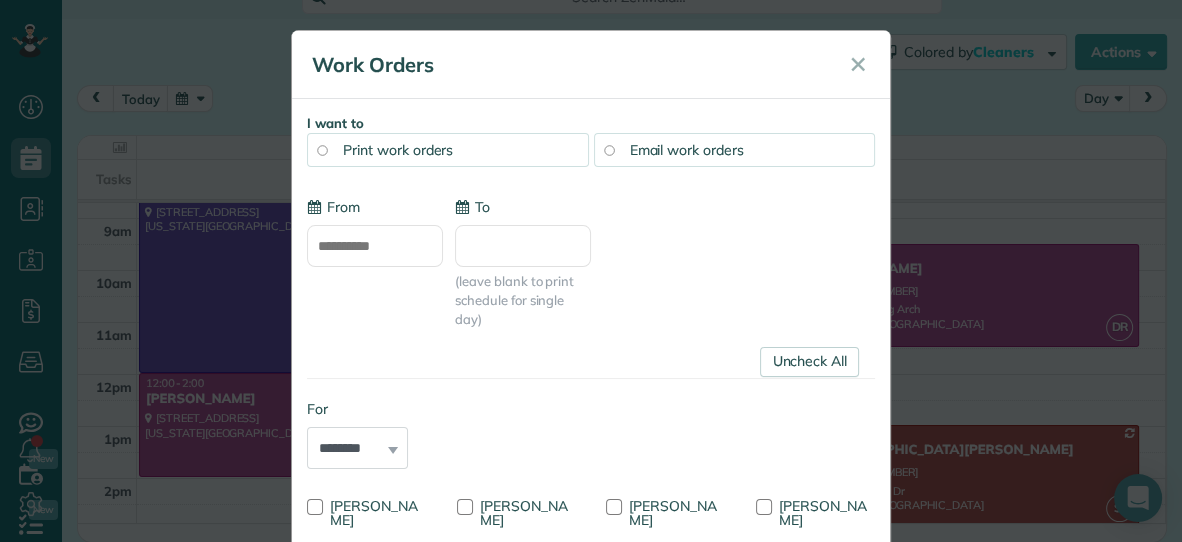 type on "**********" 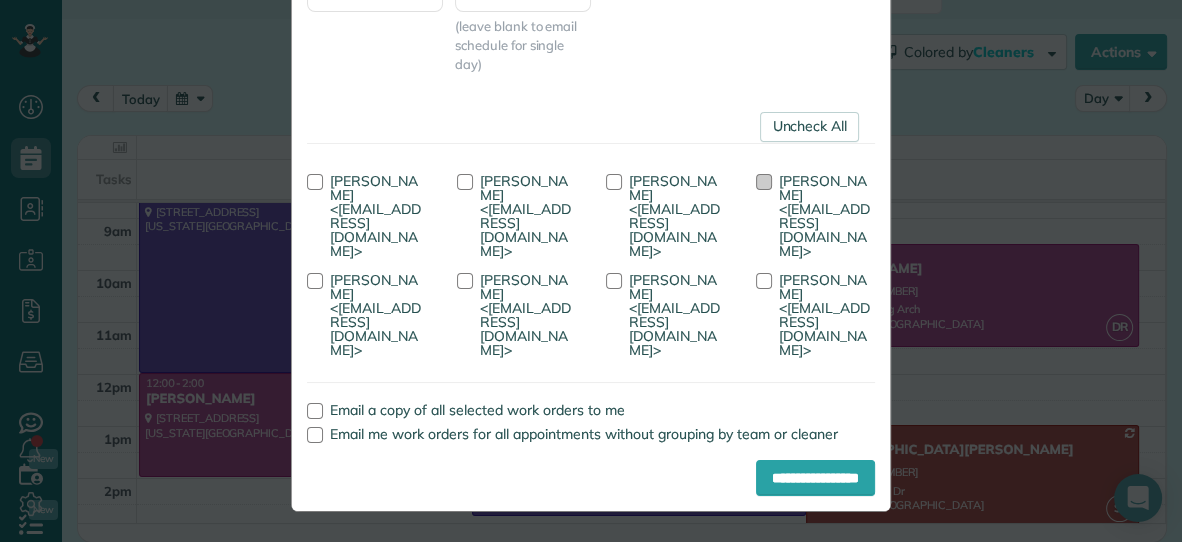scroll, scrollTop: 0, scrollLeft: 0, axis: both 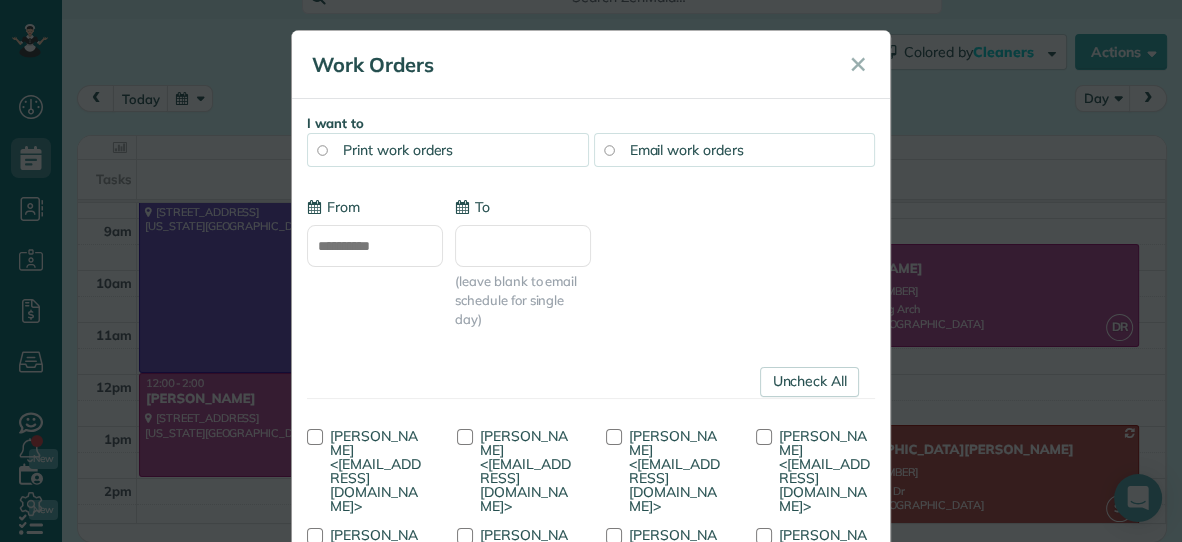 click on "To" at bounding box center (523, 246) 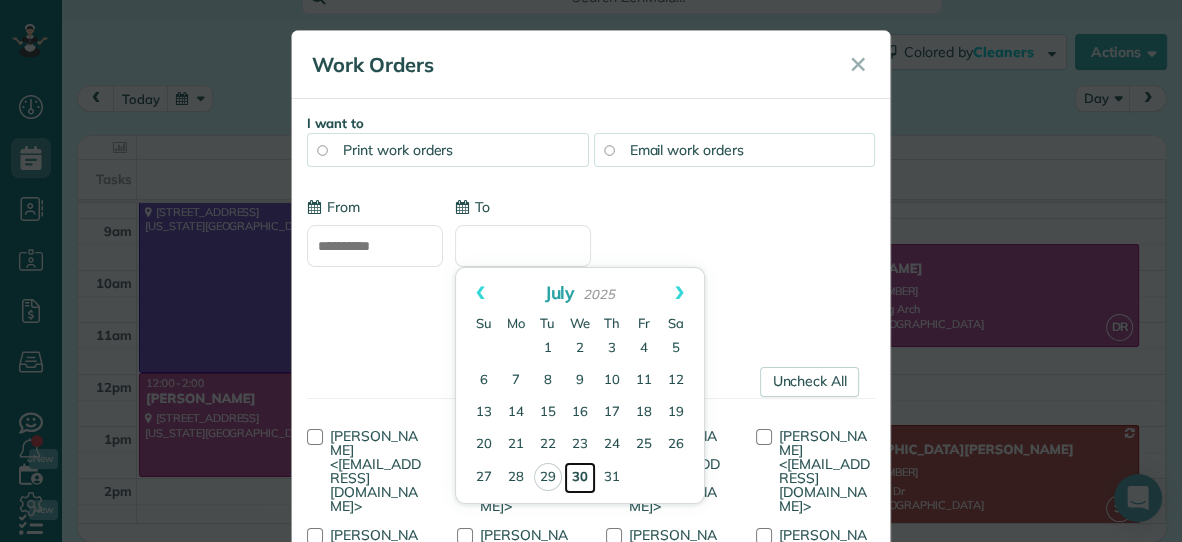 click on "30" at bounding box center (580, 478) 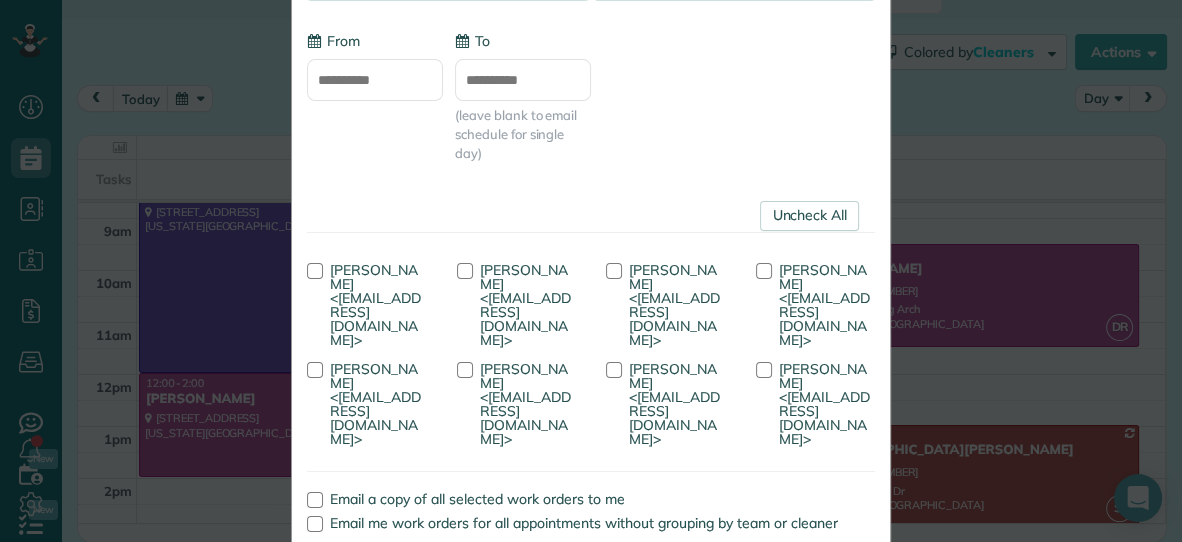 scroll, scrollTop: 255, scrollLeft: 0, axis: vertical 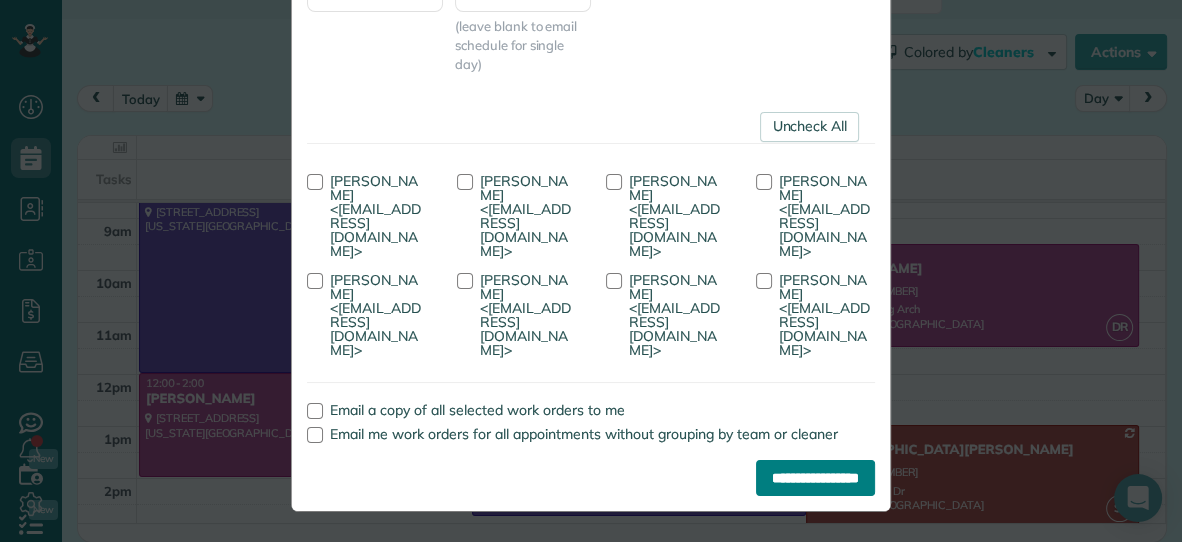 click on "**********" at bounding box center [815, 478] 